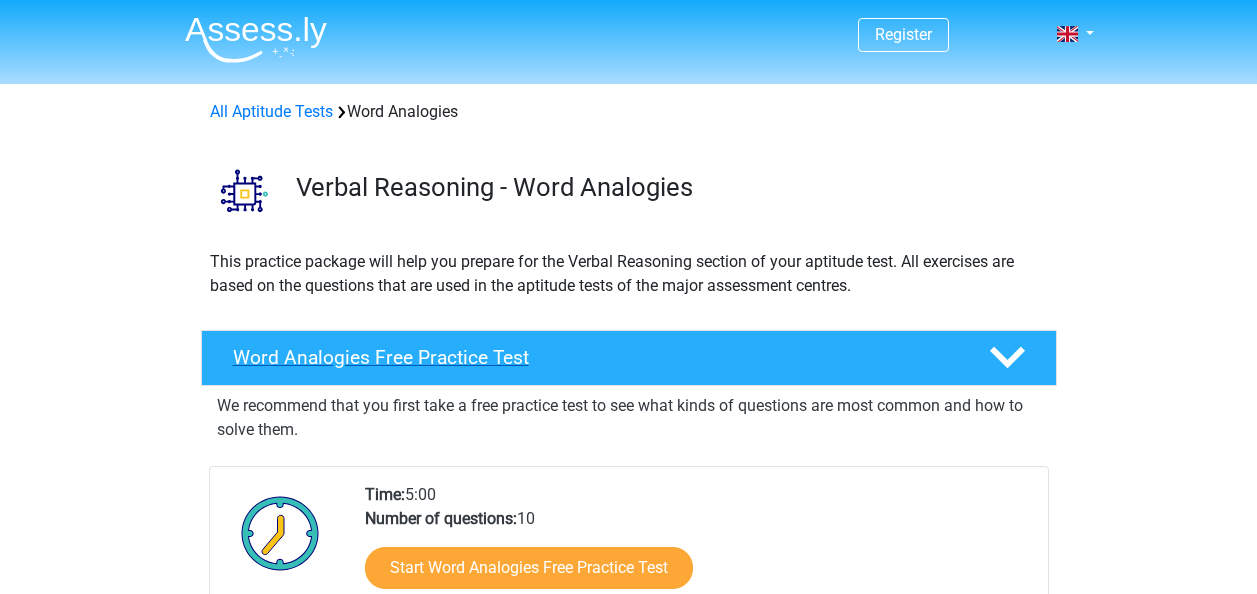 scroll, scrollTop: 0, scrollLeft: 0, axis: both 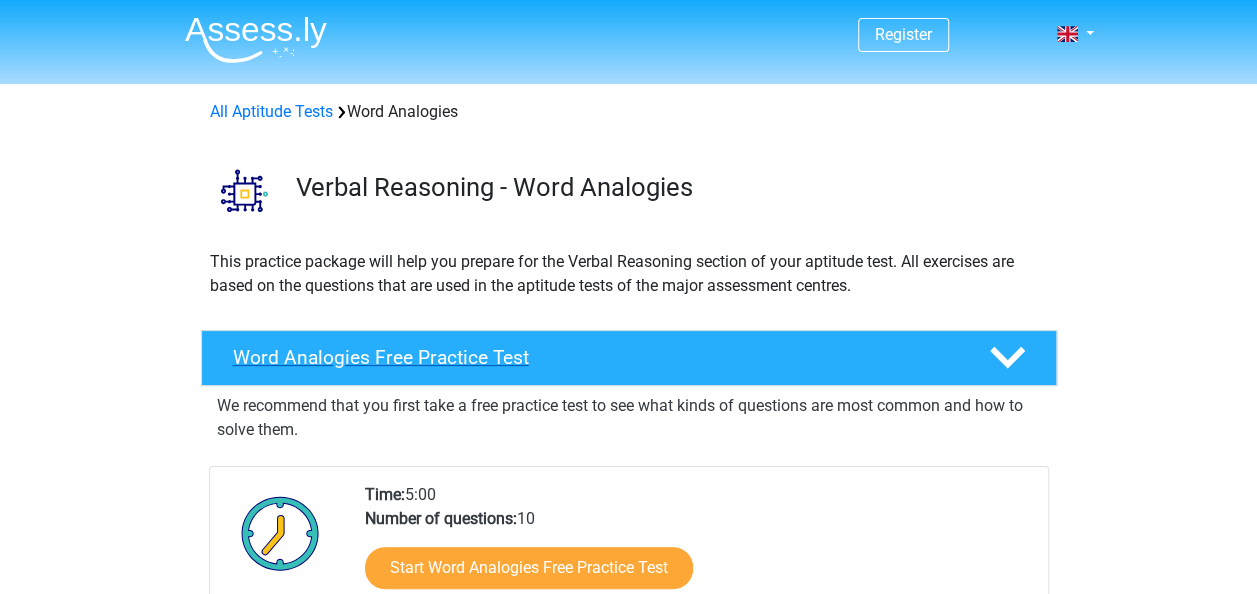 click on "Word Analogies
Free Practice Test" at bounding box center [595, 357] 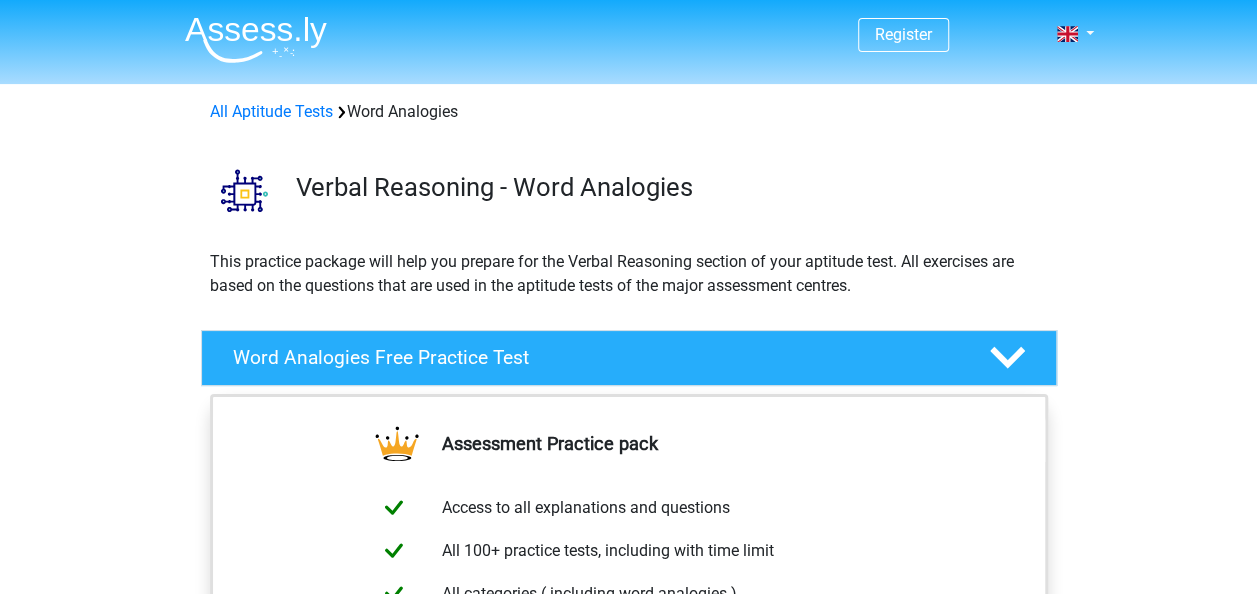 click on "Register
Nederlands
English" at bounding box center (628, 1058) 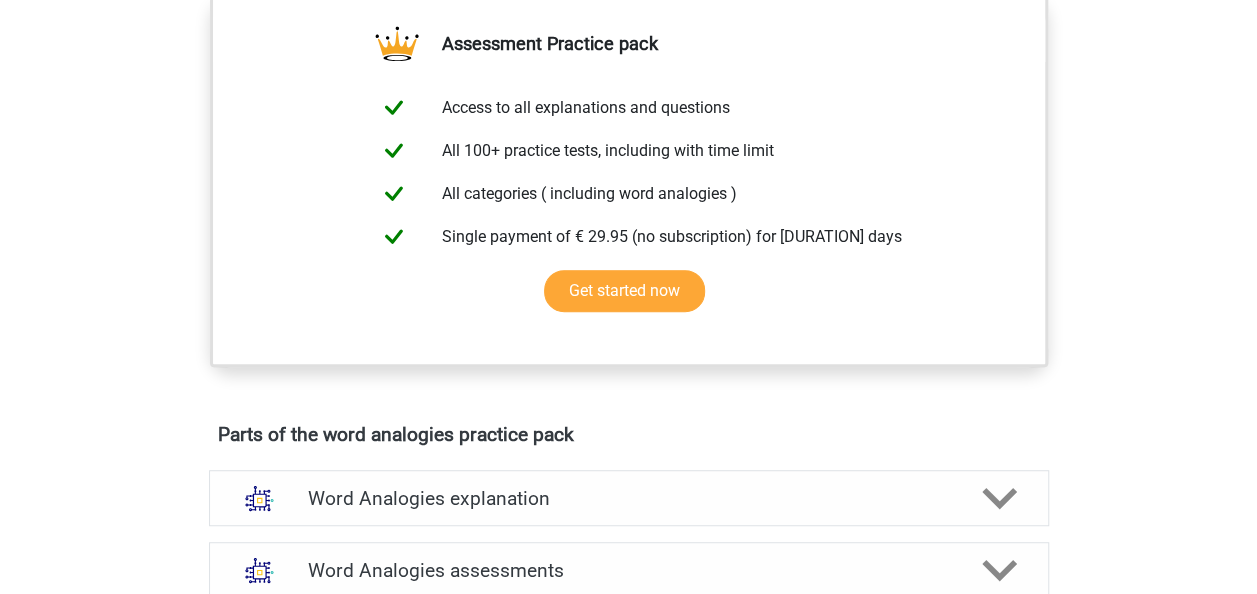 click on "Access to all explanations and questions
All 100+ practice tests, including with time limit
All categories ( including word analogies )
Single payment of € 29.95 (no subscription) for [DURATION] days
Get started now" at bounding box center (629, 205) 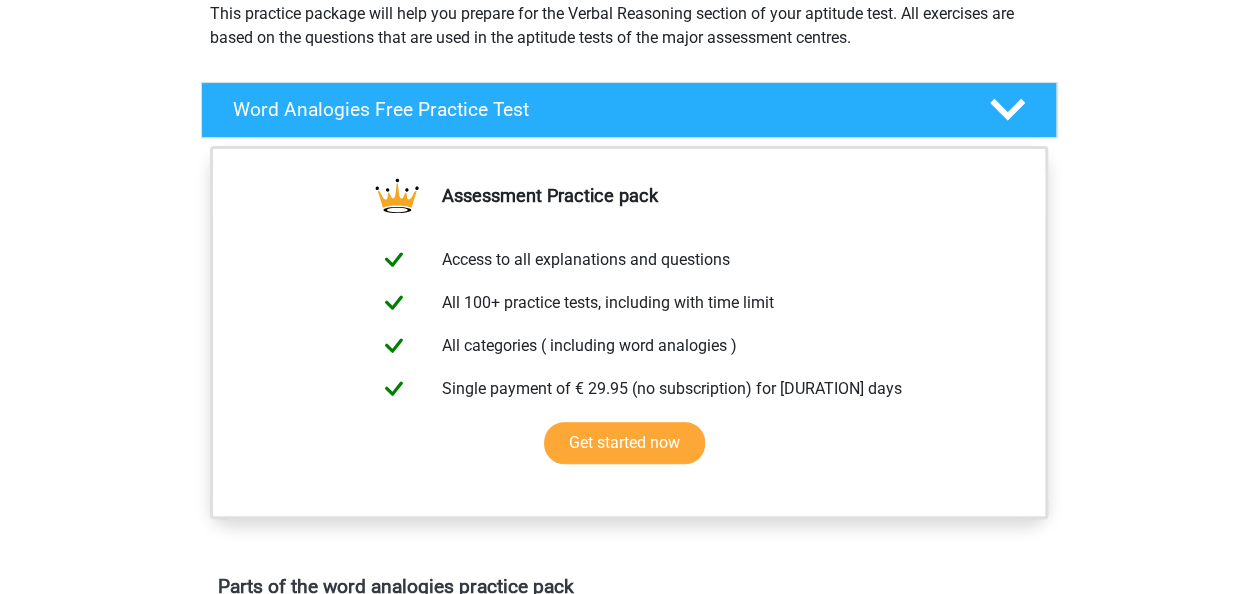 scroll, scrollTop: 100, scrollLeft: 0, axis: vertical 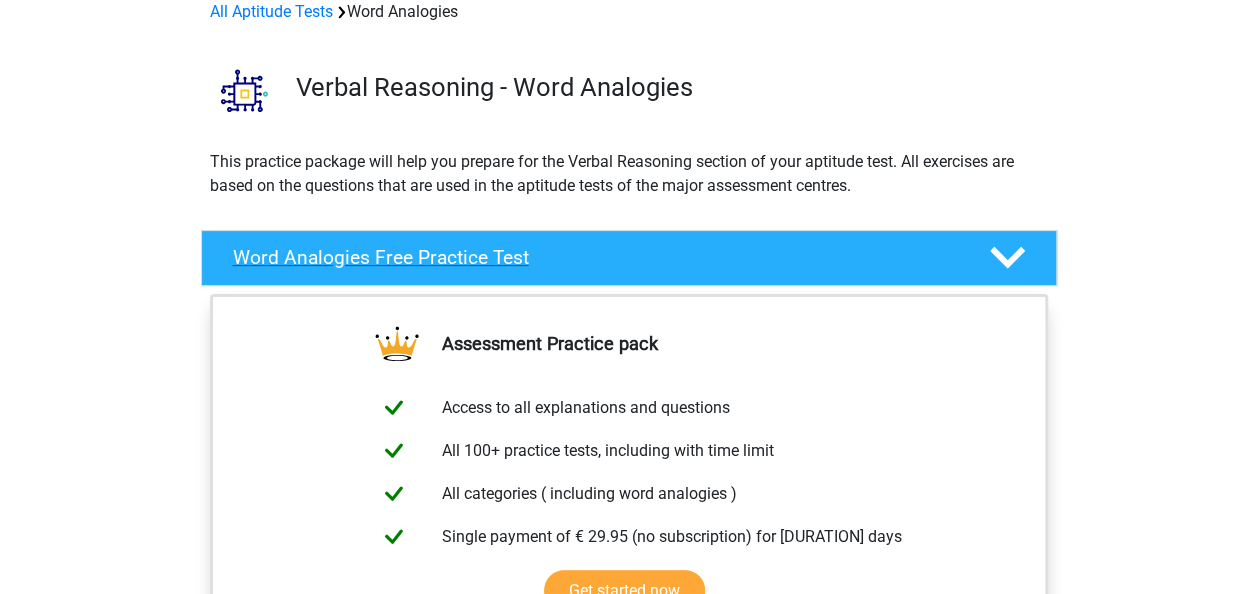 click at bounding box center [1005, 257] 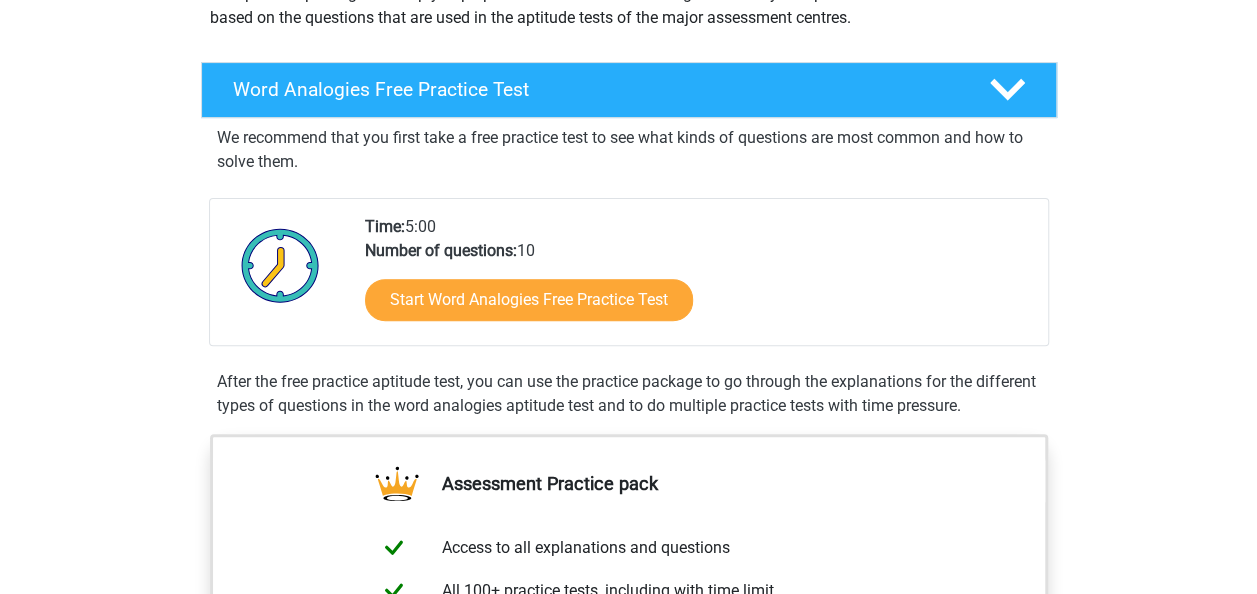 scroll, scrollTop: 300, scrollLeft: 0, axis: vertical 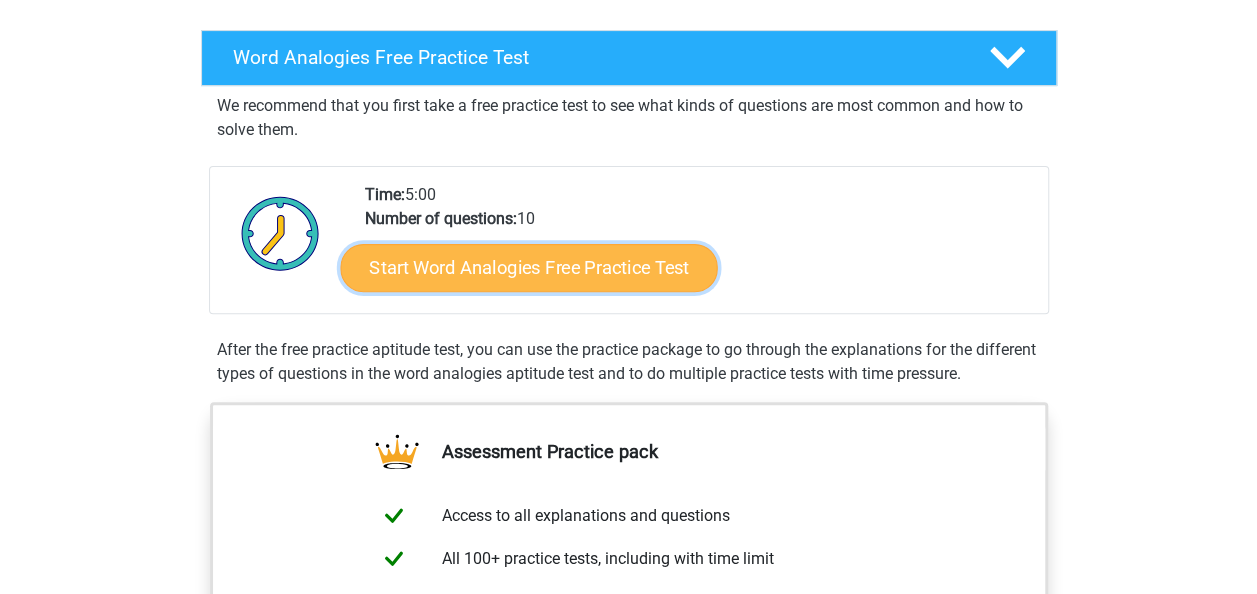 click on "Start Word Analogies
Free Practice Test" at bounding box center (528, 267) 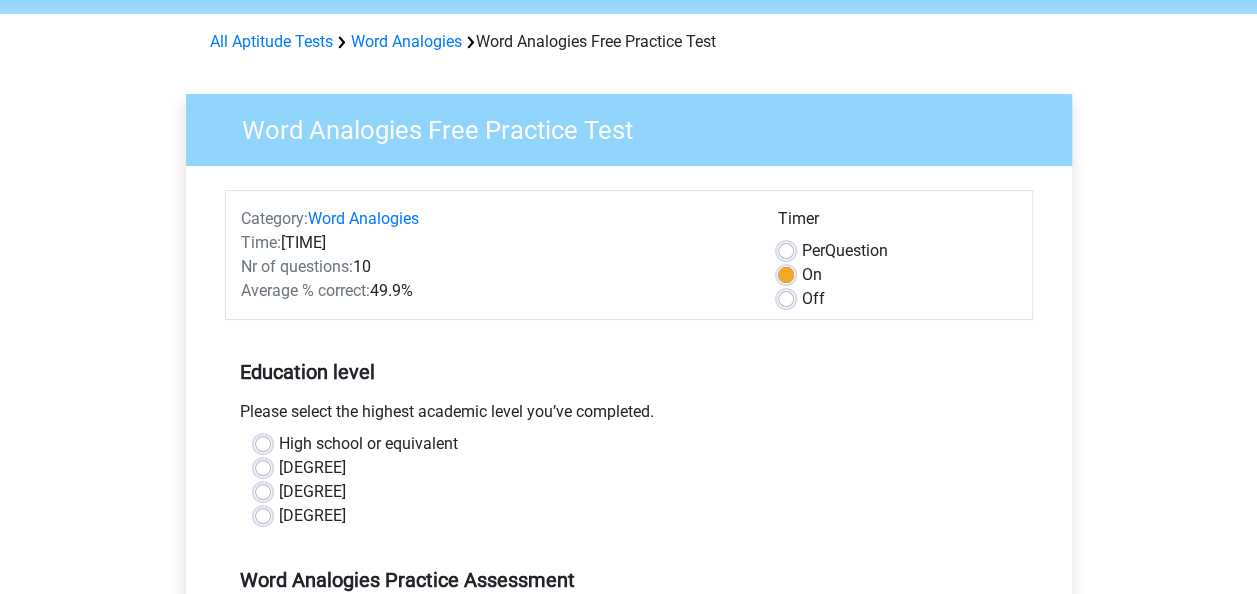 scroll, scrollTop: 200, scrollLeft: 0, axis: vertical 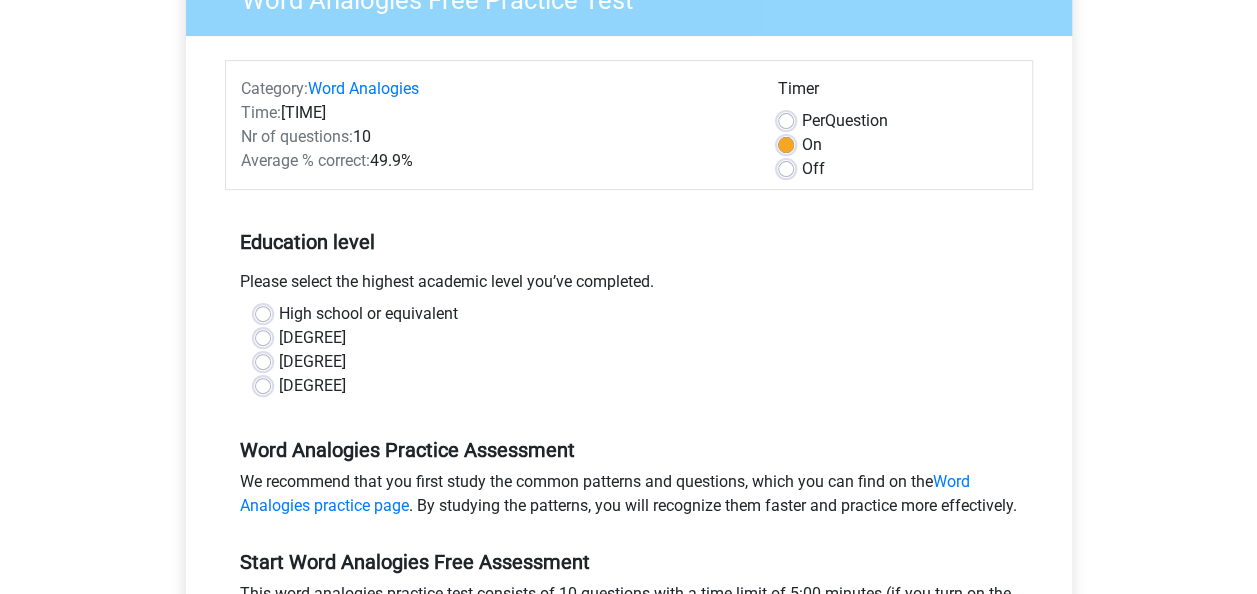 click on "High school or equivalent" at bounding box center [368, 314] 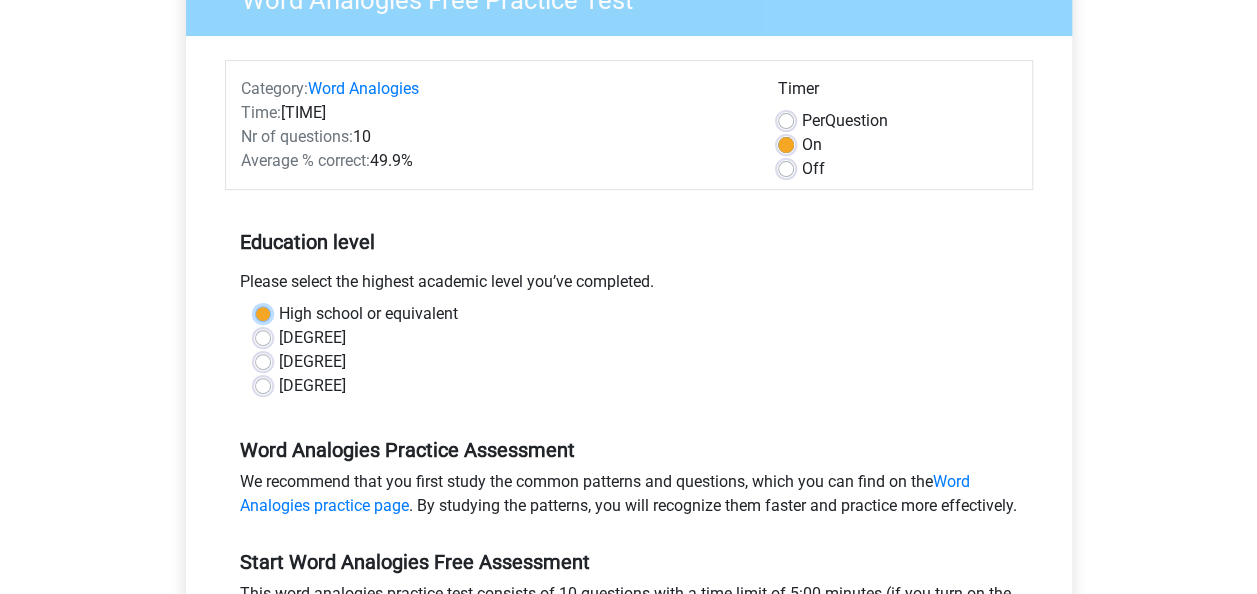 click on "High school or equivalent" at bounding box center (263, 312) 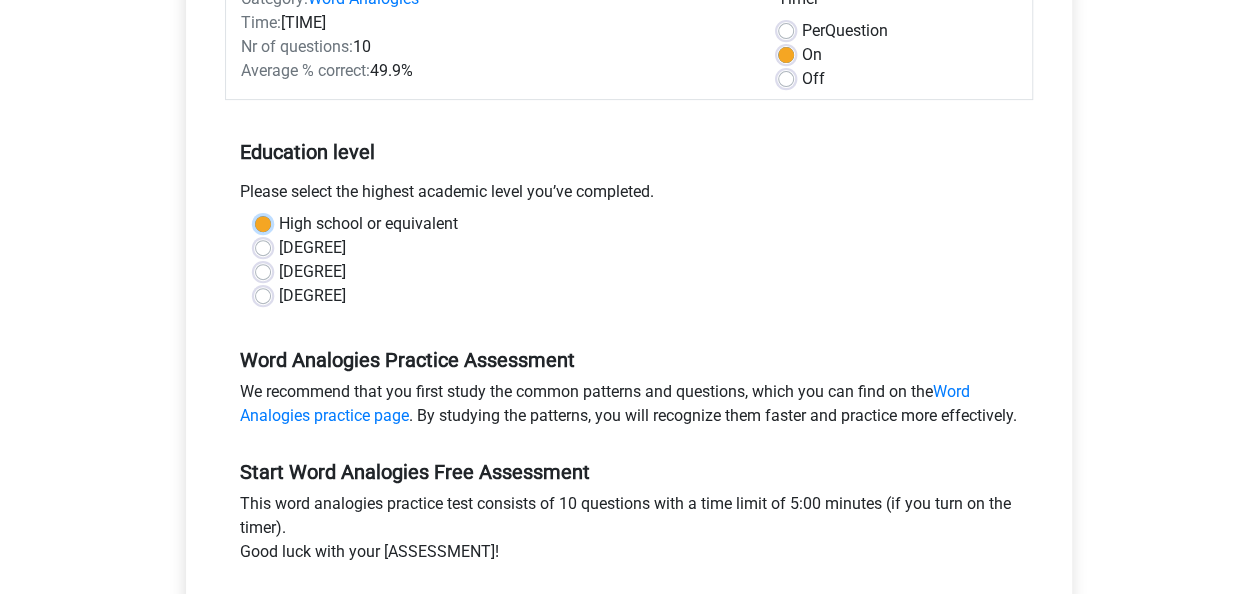 scroll, scrollTop: 400, scrollLeft: 0, axis: vertical 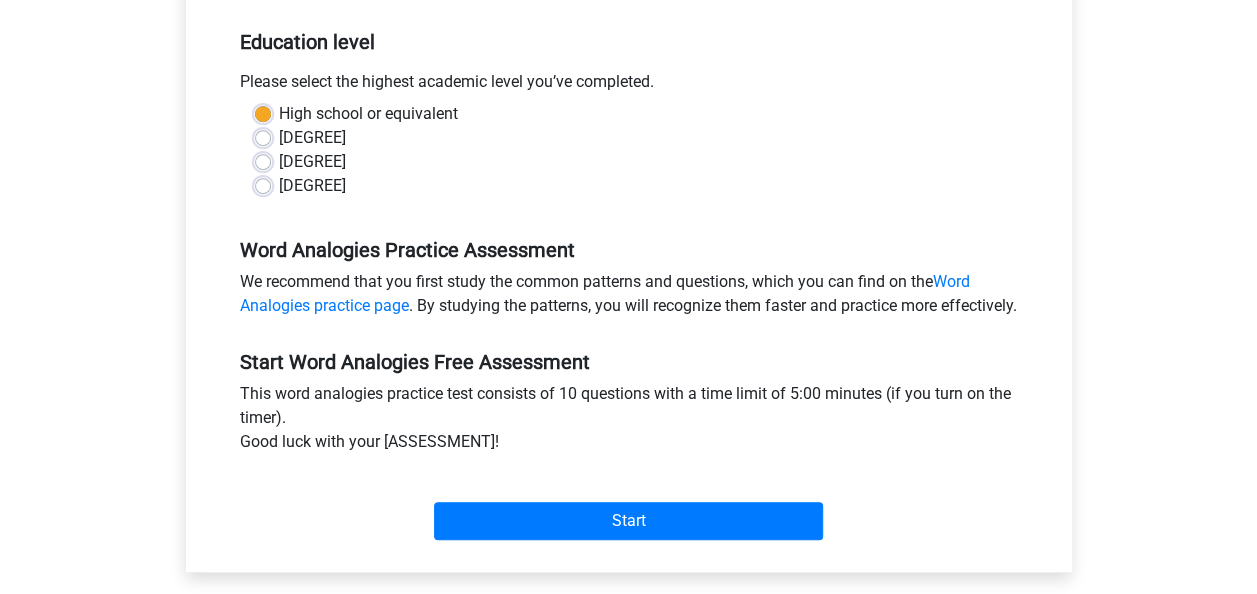 click on "Start" at bounding box center (629, 505) 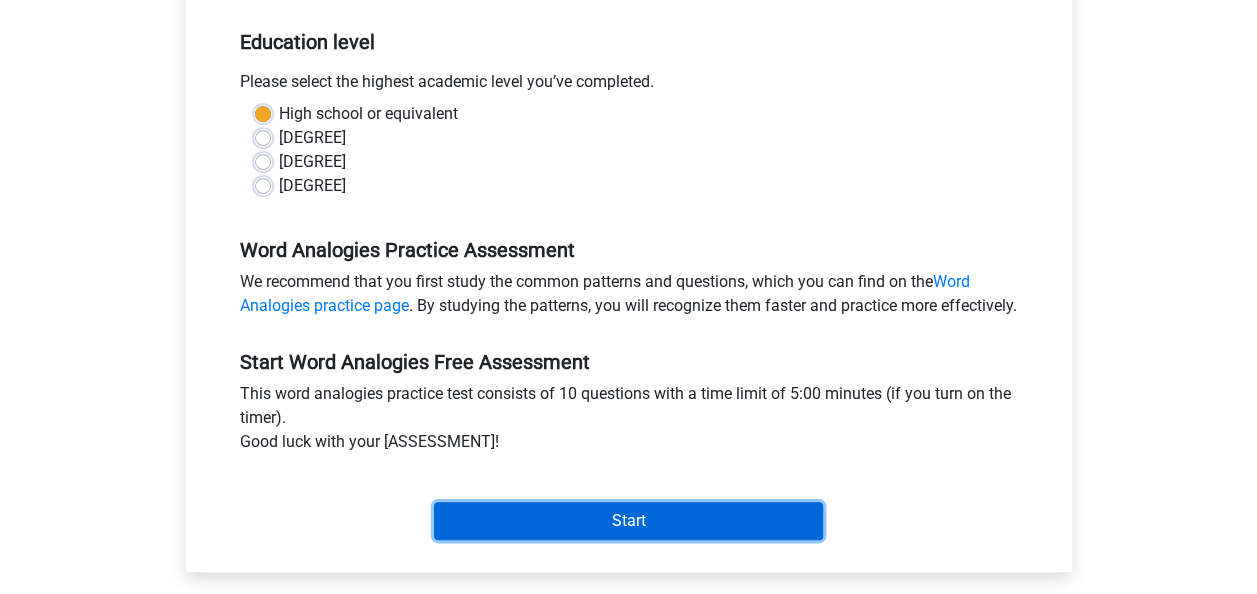 click on "Start" at bounding box center (628, 521) 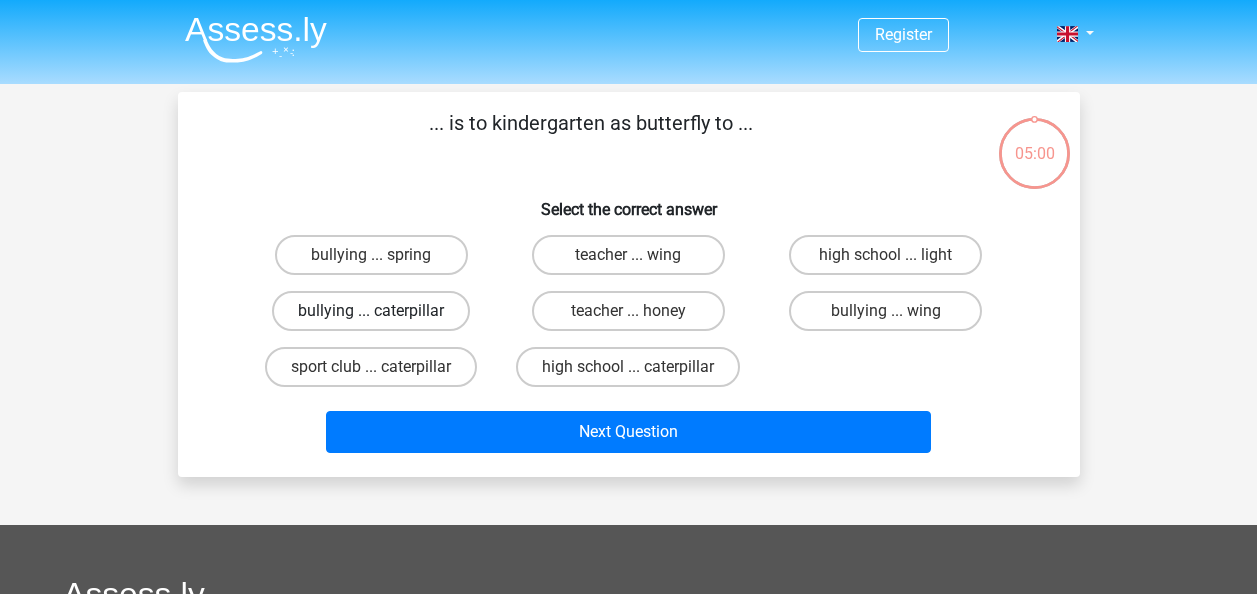 scroll, scrollTop: 0, scrollLeft: 0, axis: both 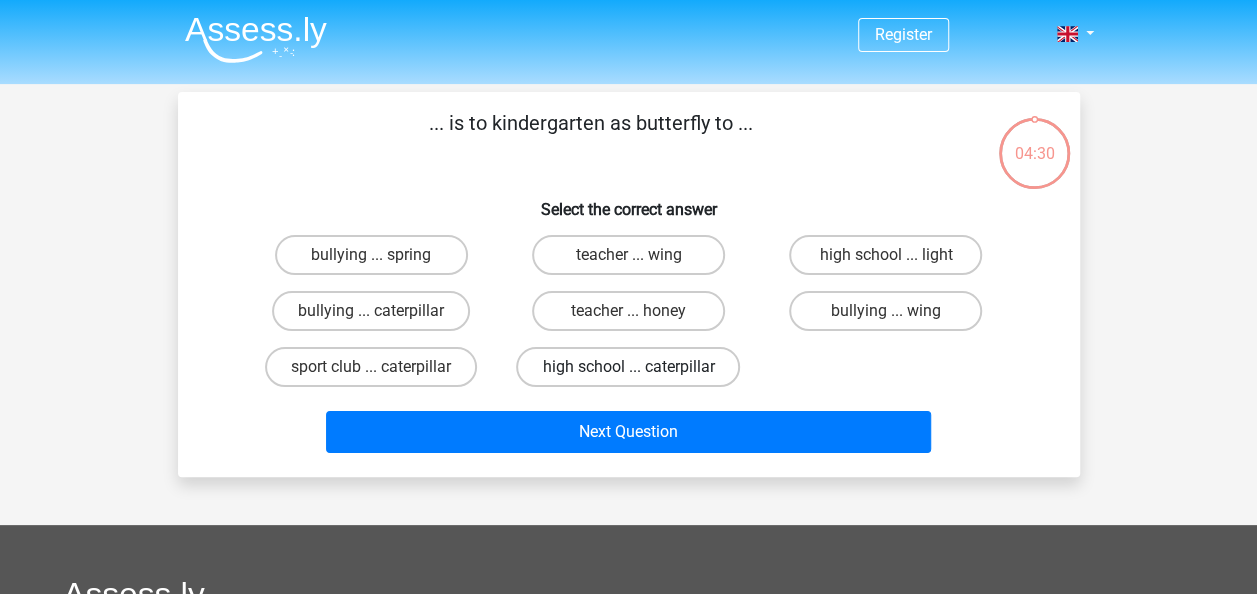 click on "high school ... caterpillar" at bounding box center (628, 367) 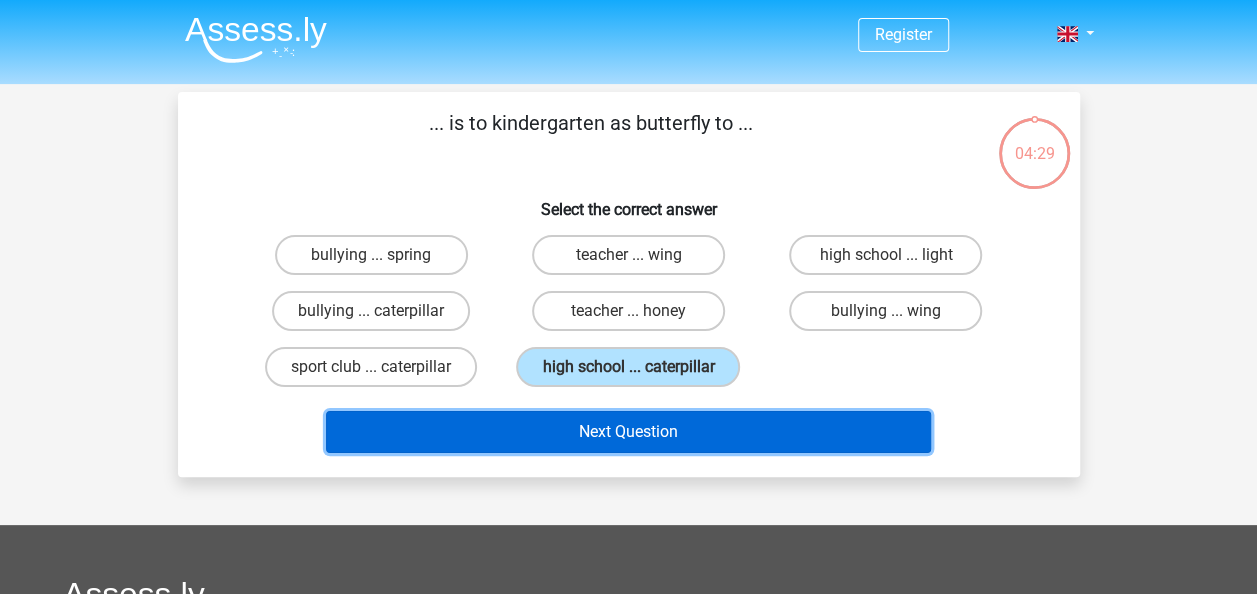 click on "Next Question" at bounding box center (628, 432) 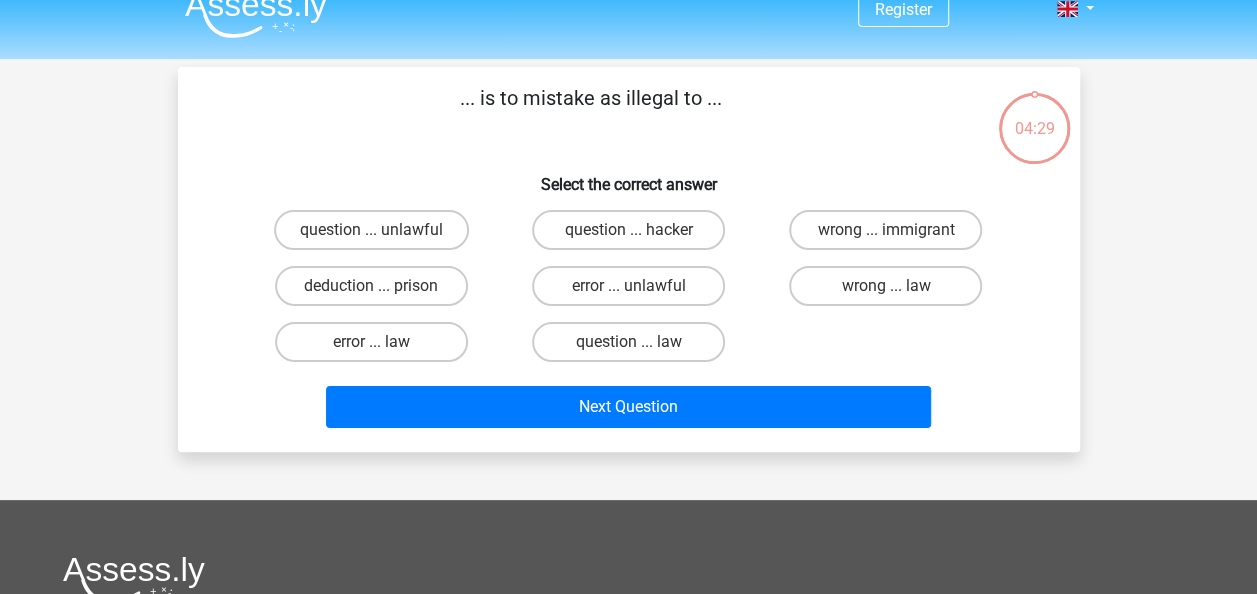 scroll, scrollTop: 0, scrollLeft: 0, axis: both 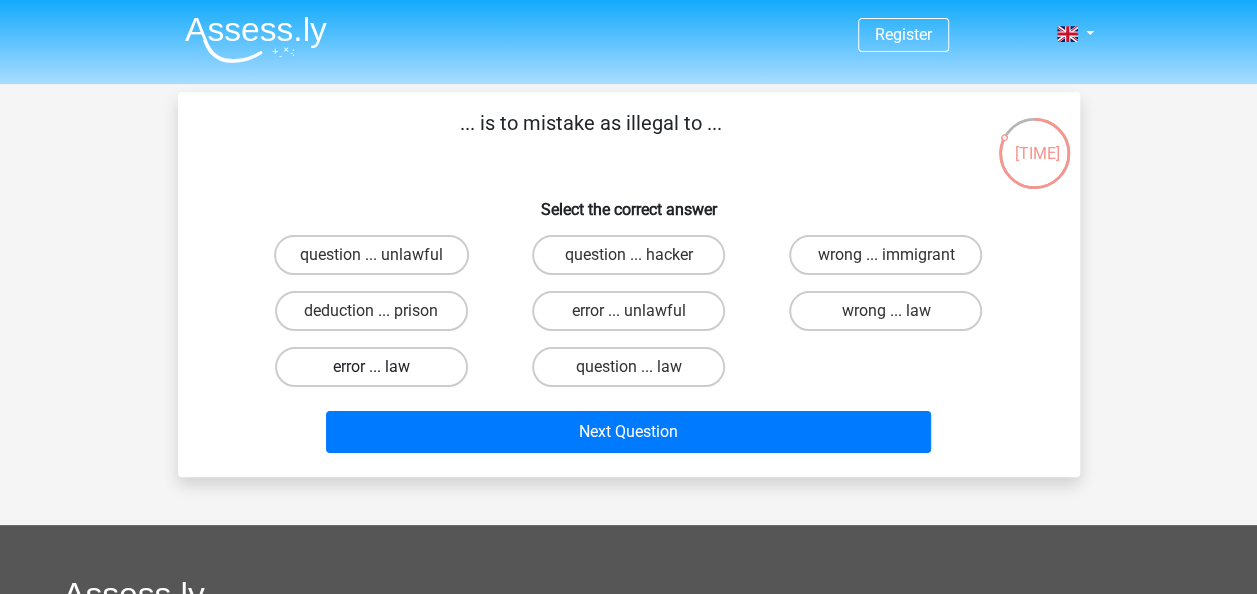 click on "error ... law" at bounding box center [371, 367] 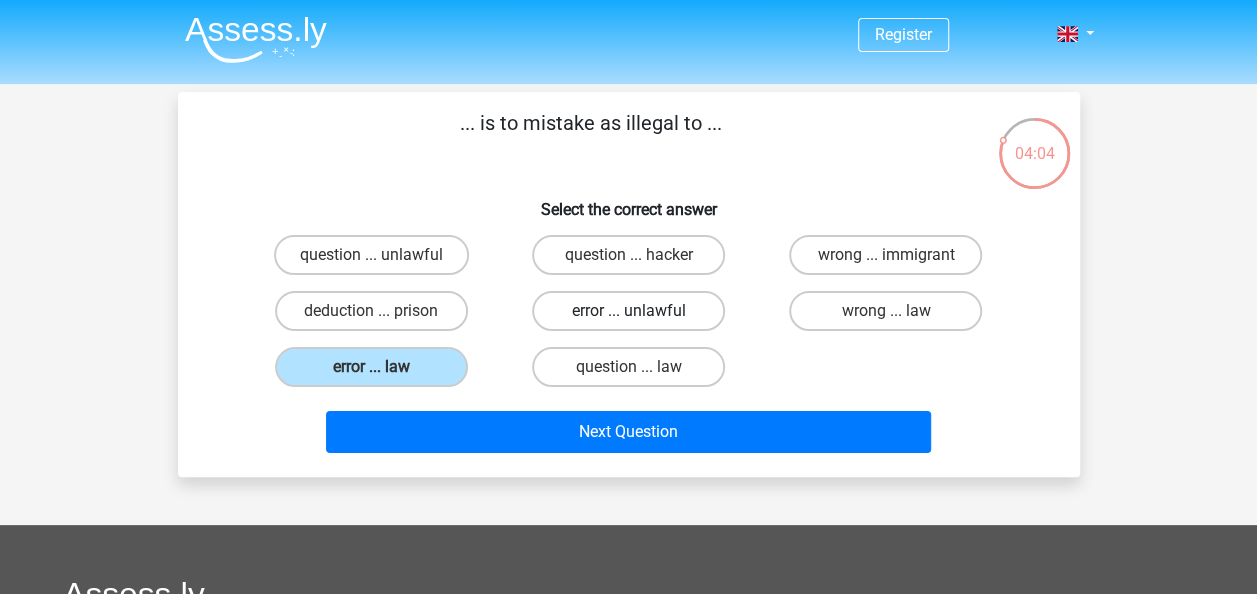 click on "error ... unlawful" at bounding box center (628, 311) 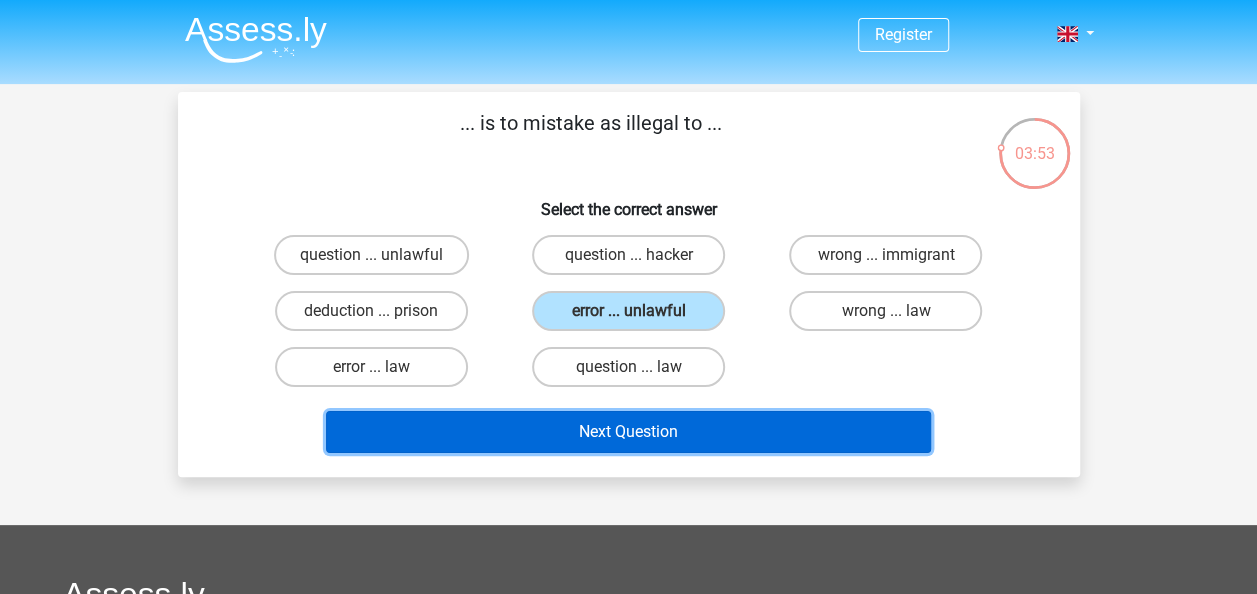 click on "Next Question" at bounding box center [628, 432] 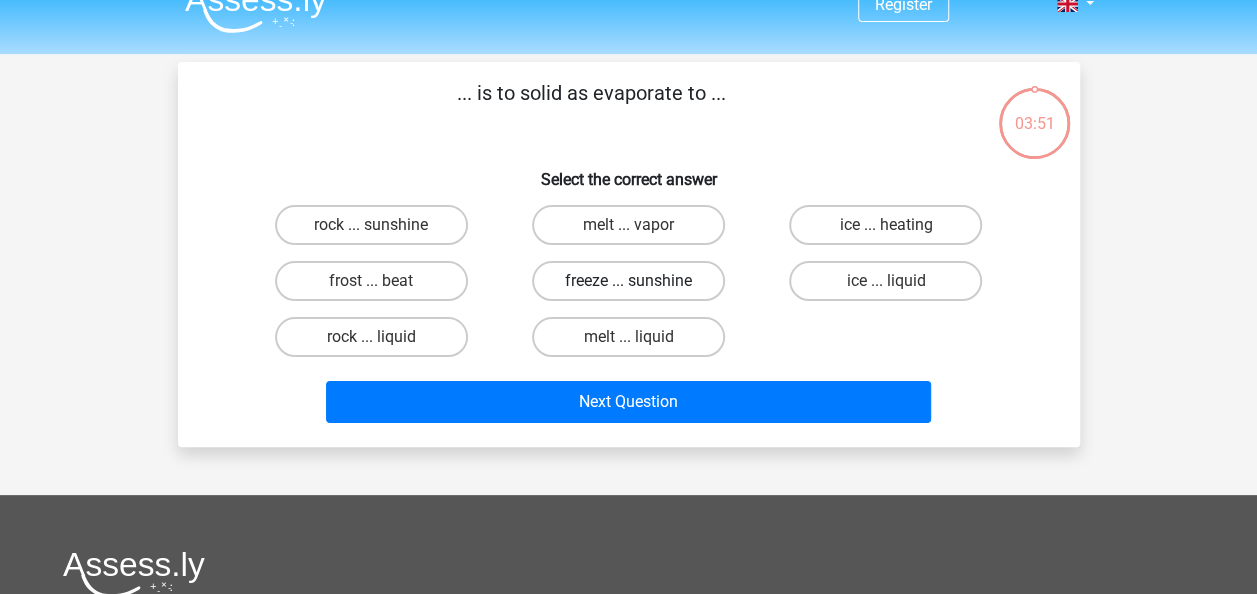 scroll, scrollTop: 0, scrollLeft: 0, axis: both 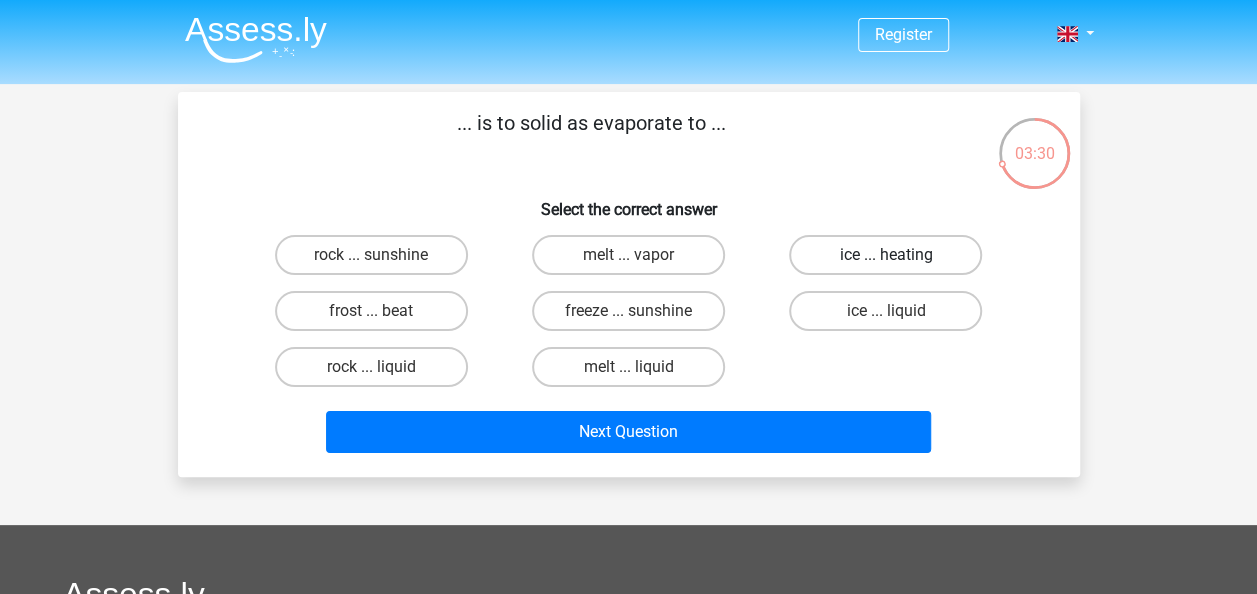 click on "ice ... heating" at bounding box center [885, 255] 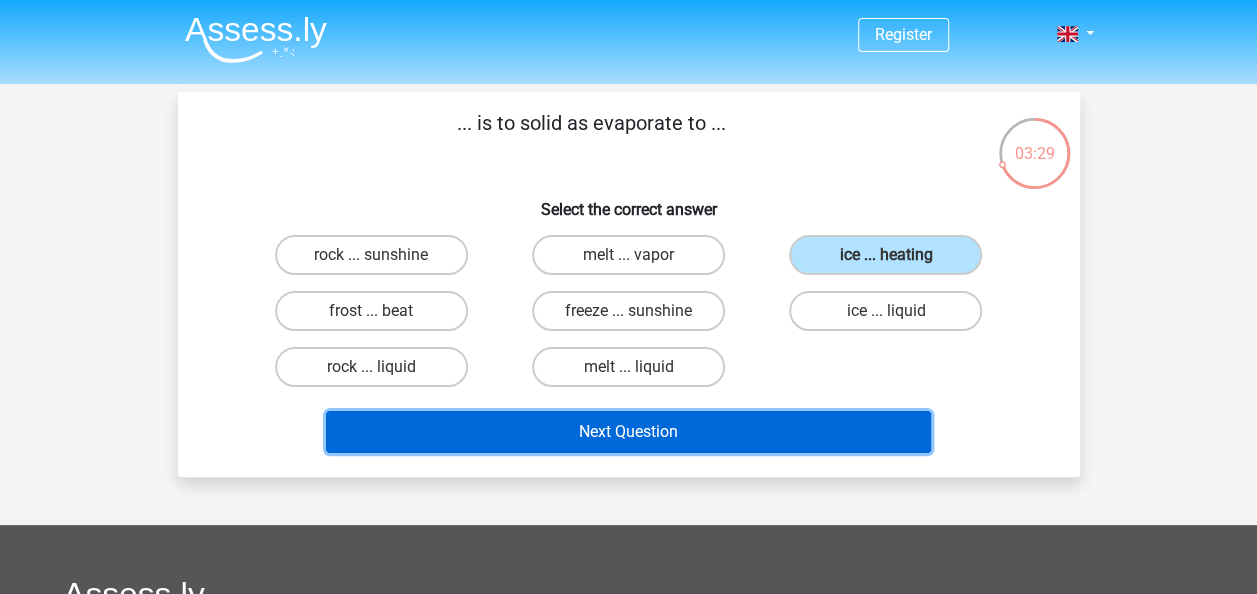 click on "Next Question" at bounding box center (628, 432) 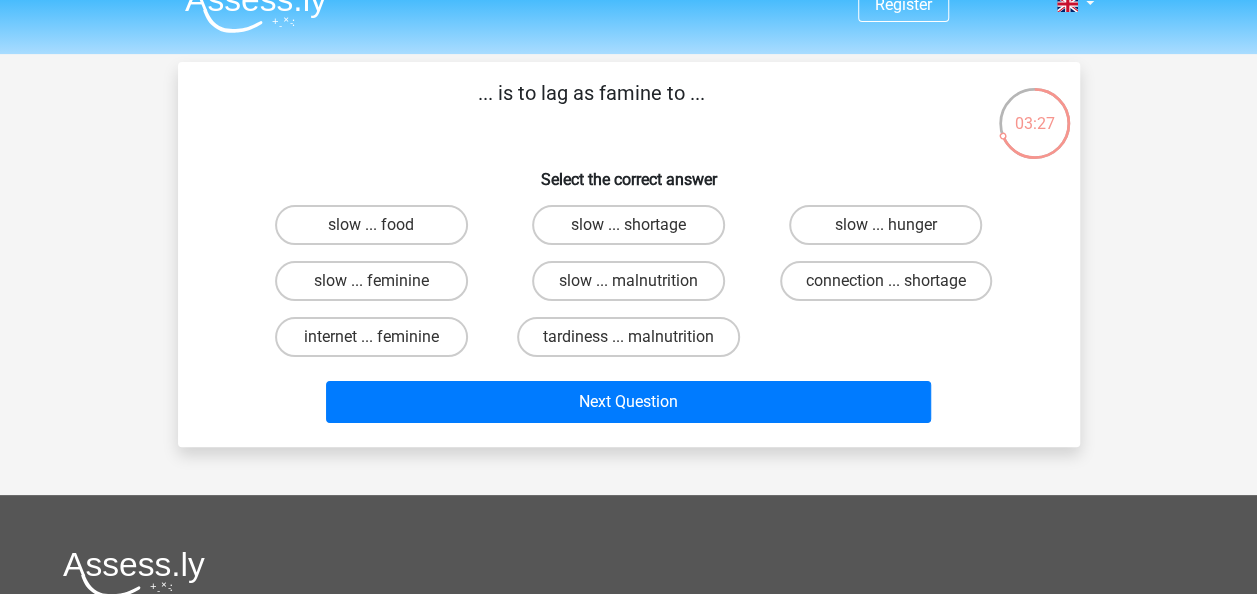 scroll, scrollTop: 0, scrollLeft: 0, axis: both 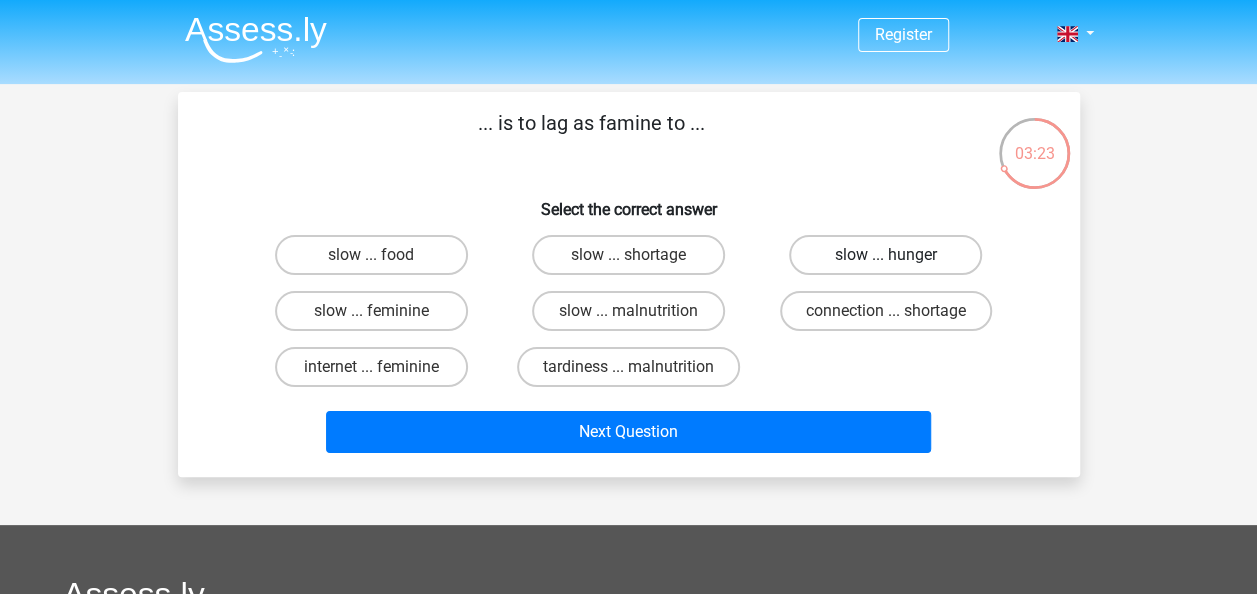 click on "slow ... hunger" at bounding box center [885, 255] 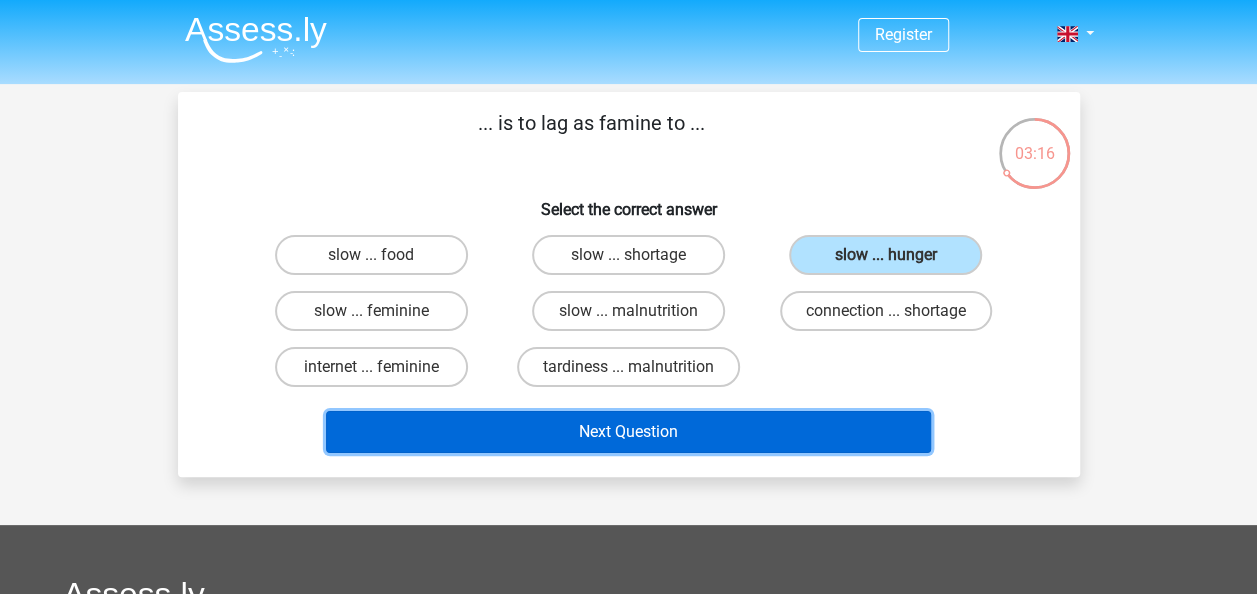 click on "Next Question" at bounding box center (628, 432) 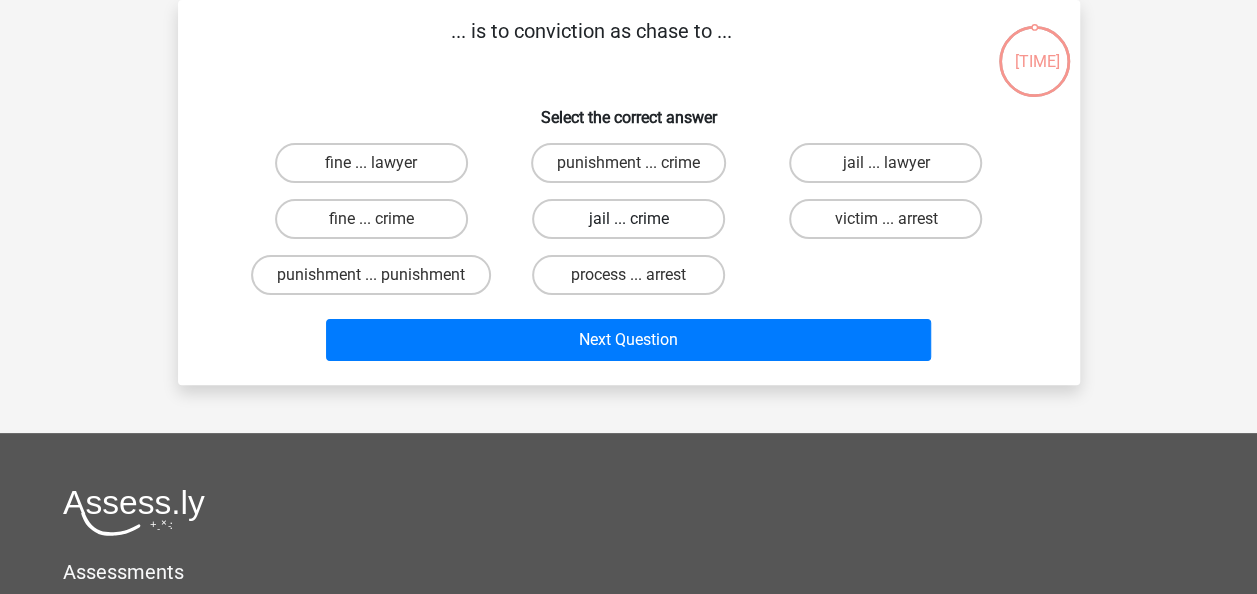 scroll, scrollTop: 0, scrollLeft: 0, axis: both 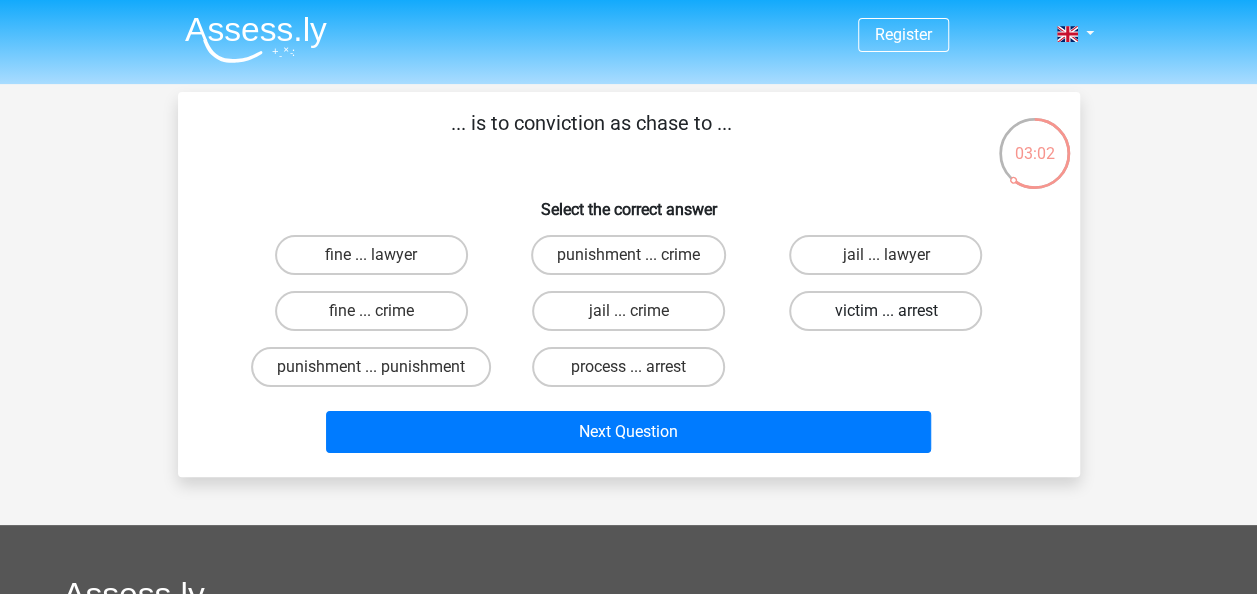 click on "victim ... arrest" at bounding box center [885, 311] 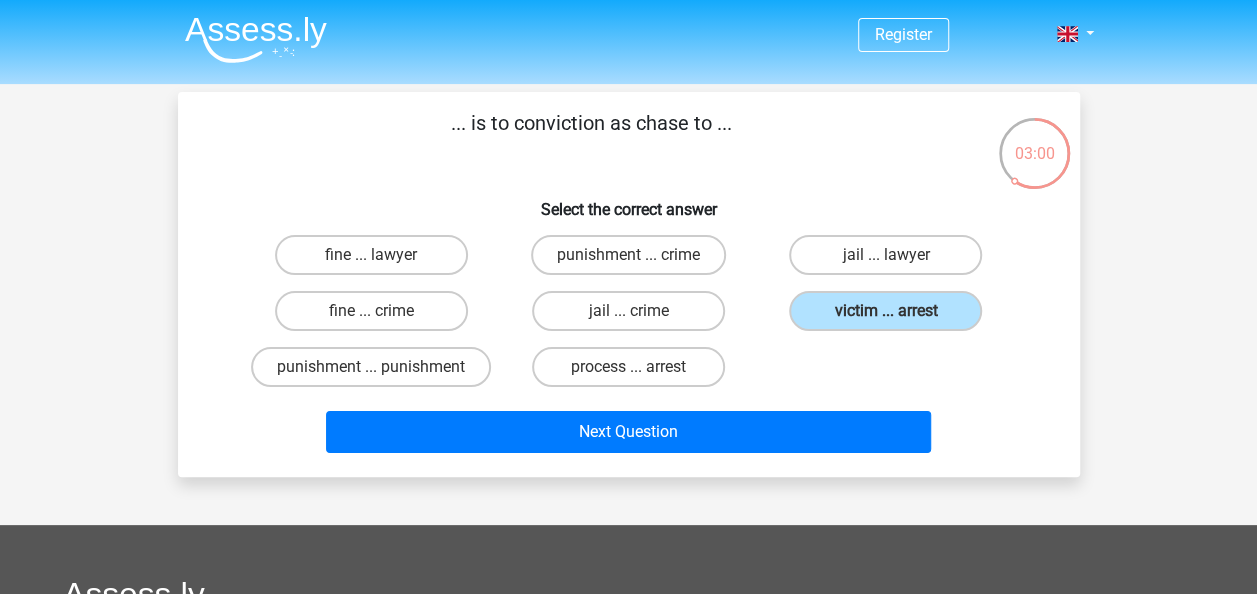 click on "Next Question" at bounding box center (629, 436) 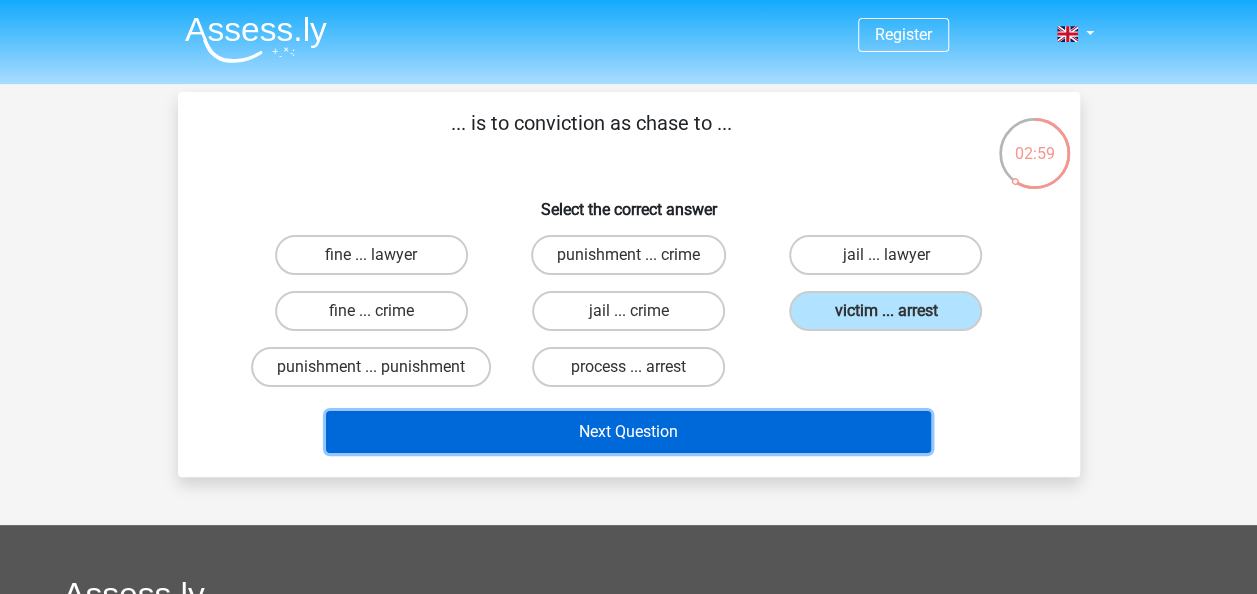 click on "Next Question" at bounding box center (628, 432) 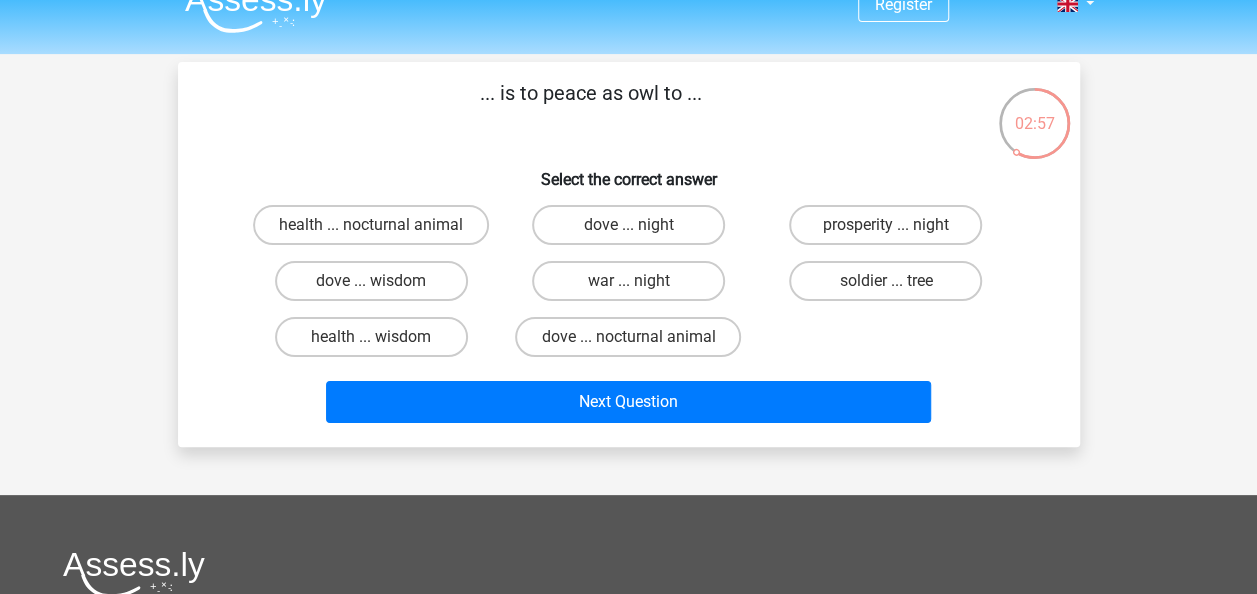 scroll, scrollTop: 0, scrollLeft: 0, axis: both 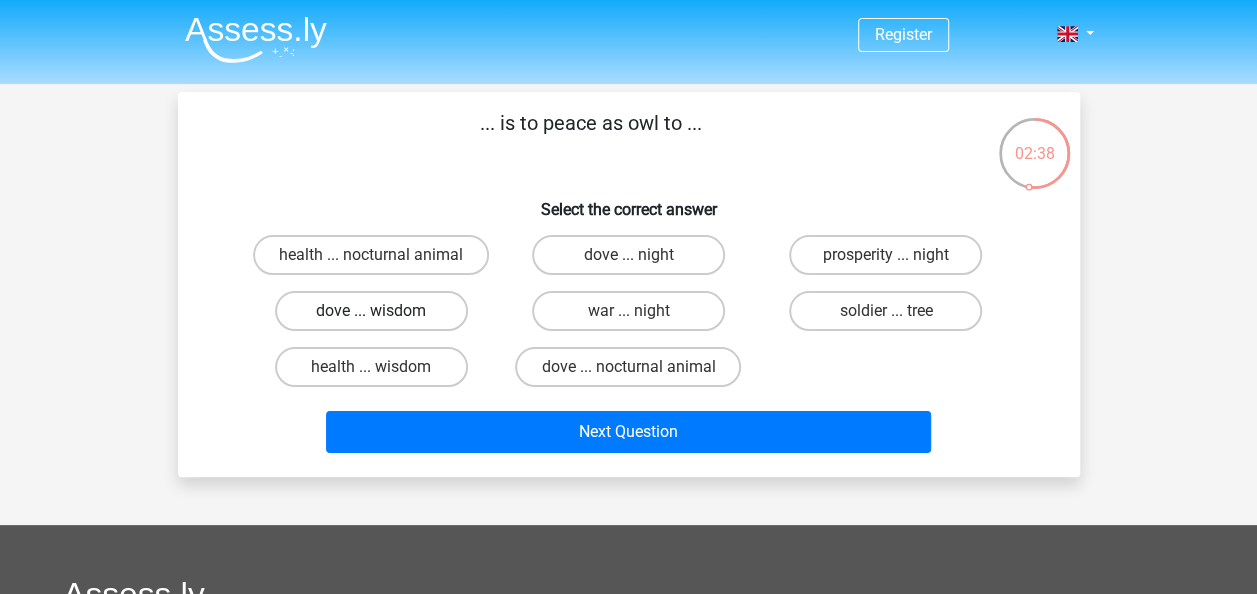 click on "dove ... wisdom" at bounding box center (371, 311) 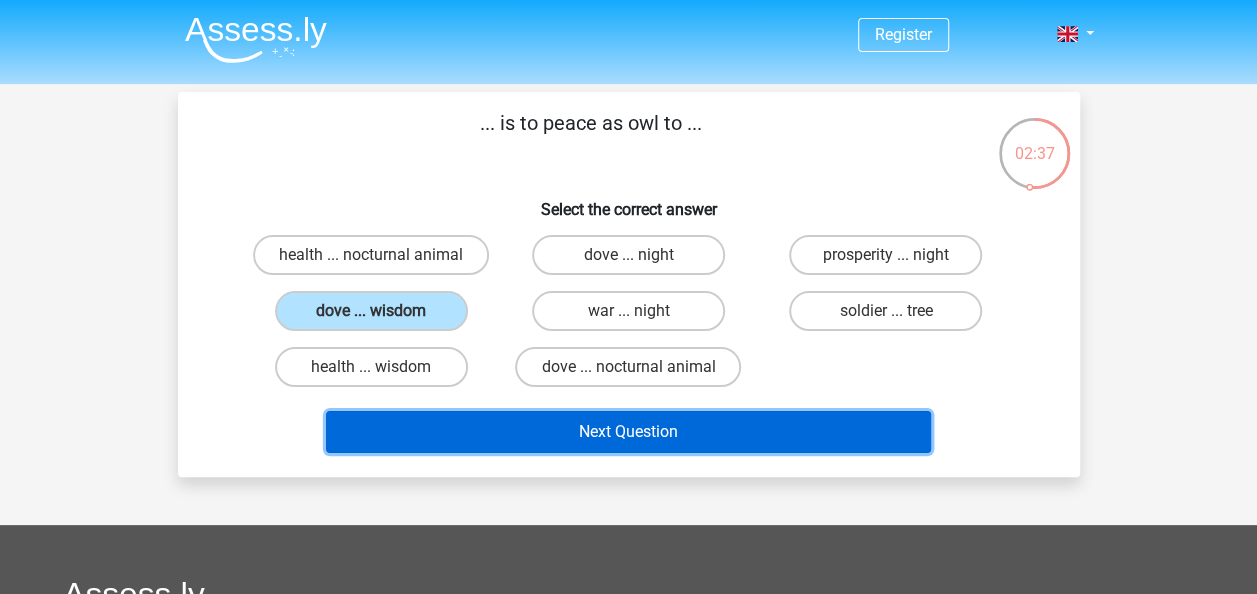 click on "Next Question" at bounding box center (628, 432) 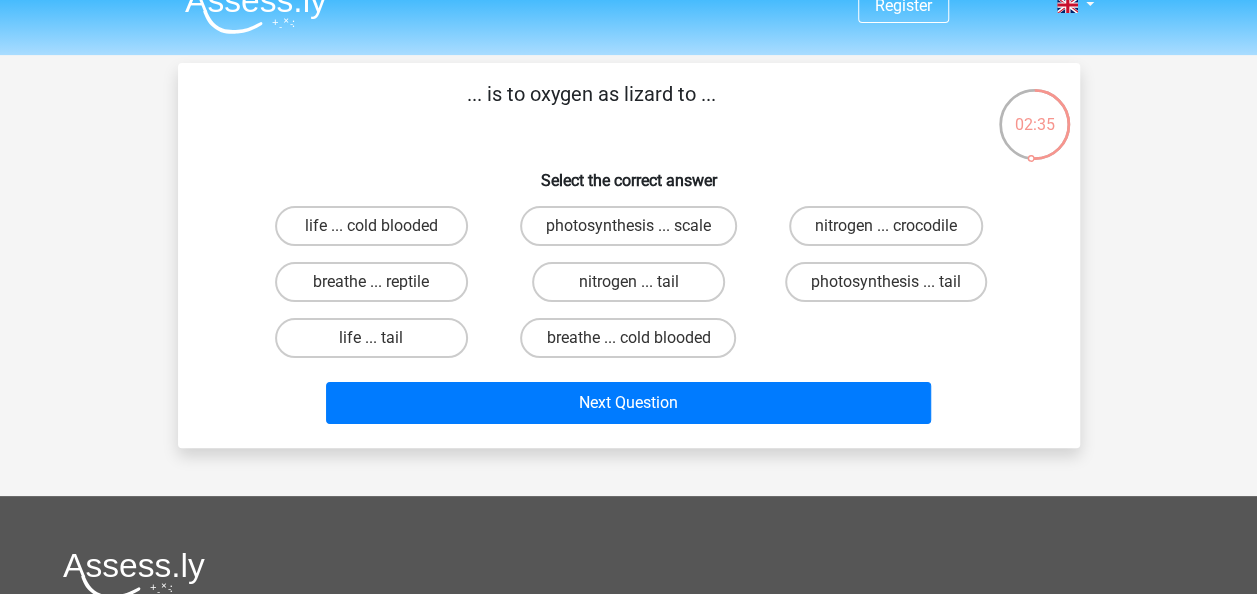 scroll, scrollTop: 0, scrollLeft: 0, axis: both 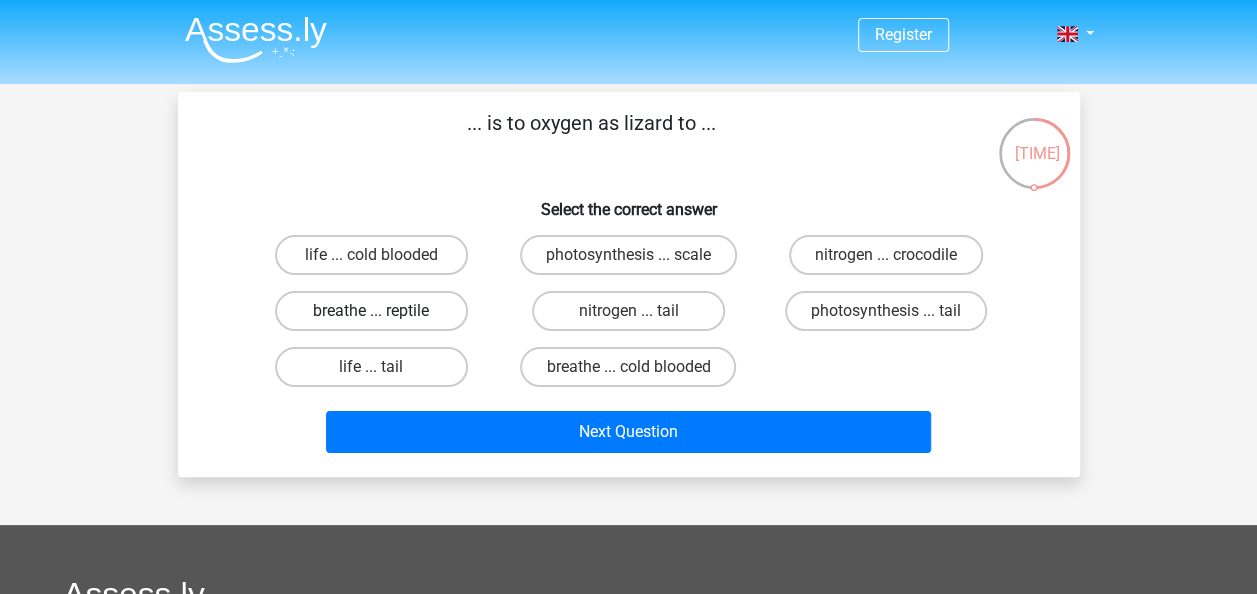 click on "breathe ... reptile" at bounding box center [371, 311] 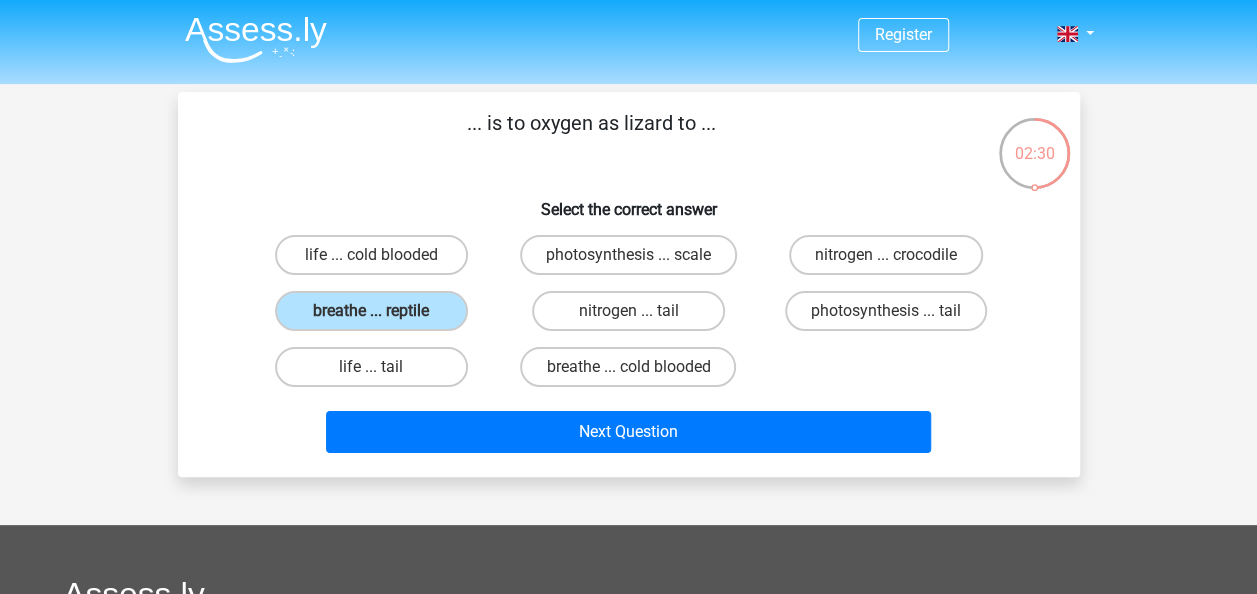 click on "Next Question" at bounding box center [629, 436] 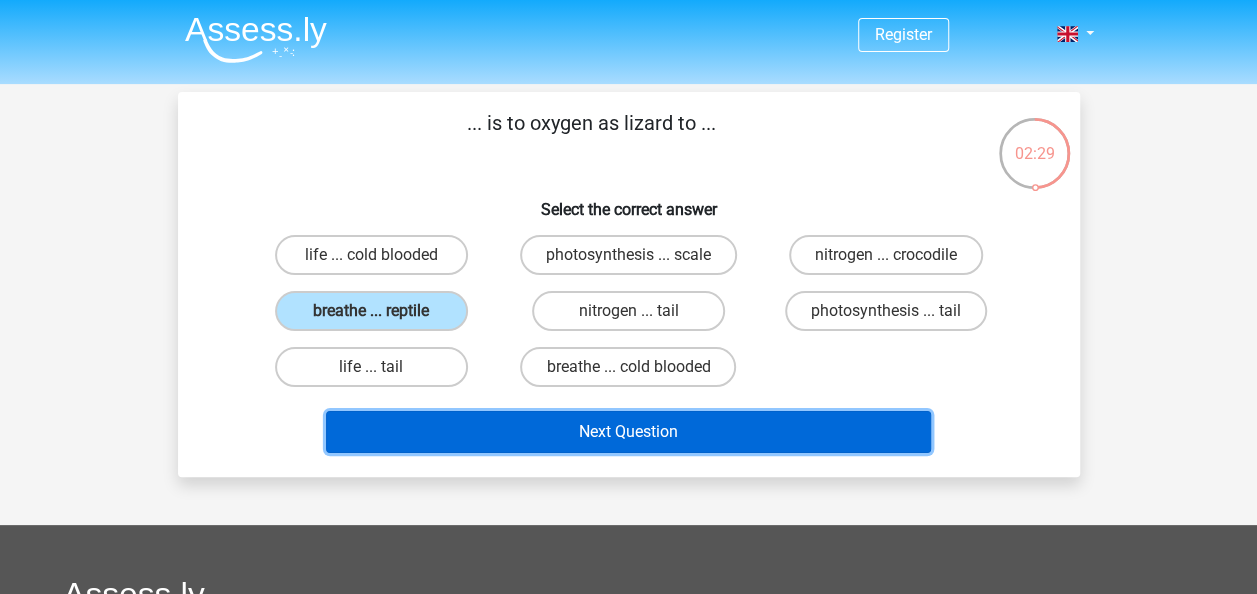 click on "Next Question" at bounding box center [628, 432] 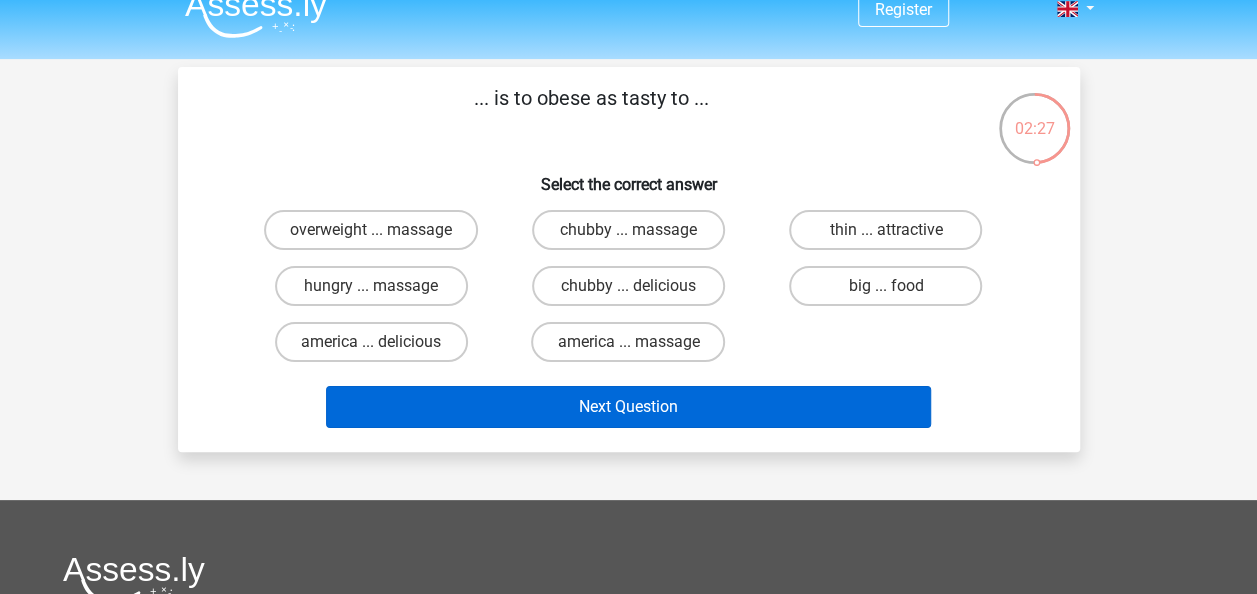 scroll, scrollTop: 0, scrollLeft: 0, axis: both 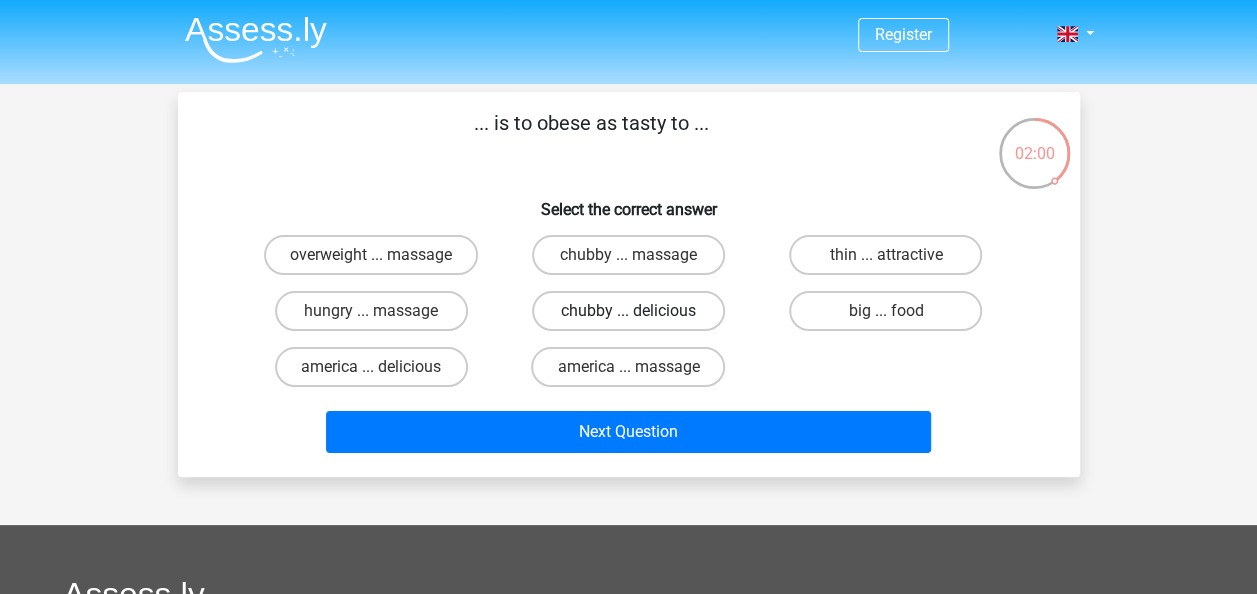 click on "chubby ... delicious" at bounding box center [628, 311] 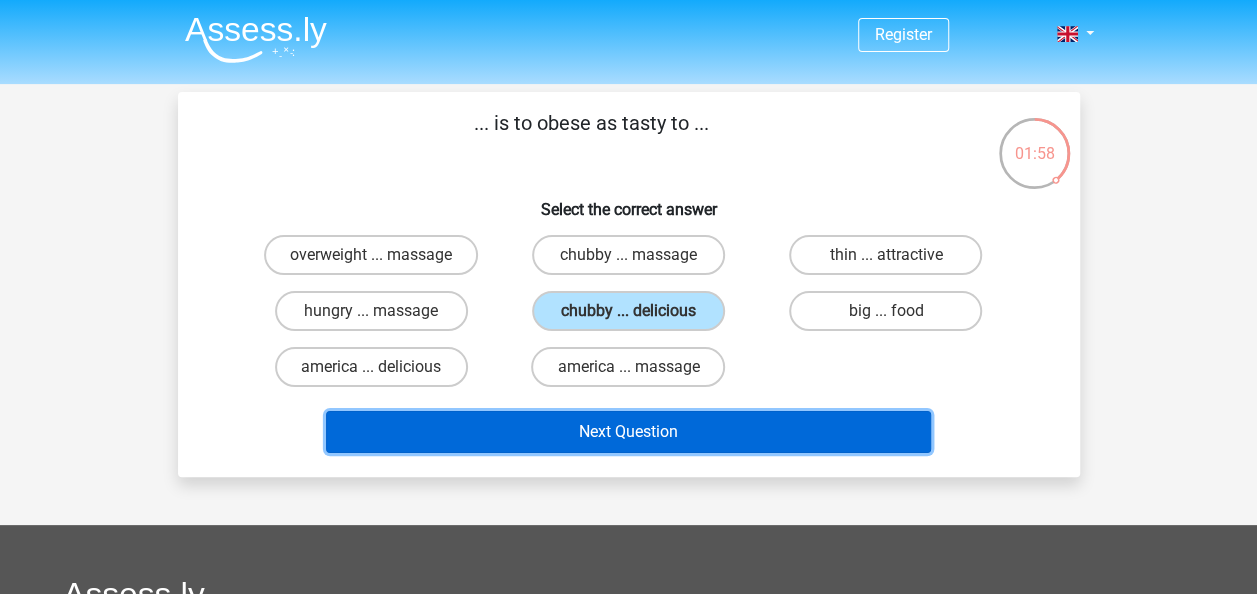 click on "Next Question" at bounding box center (628, 432) 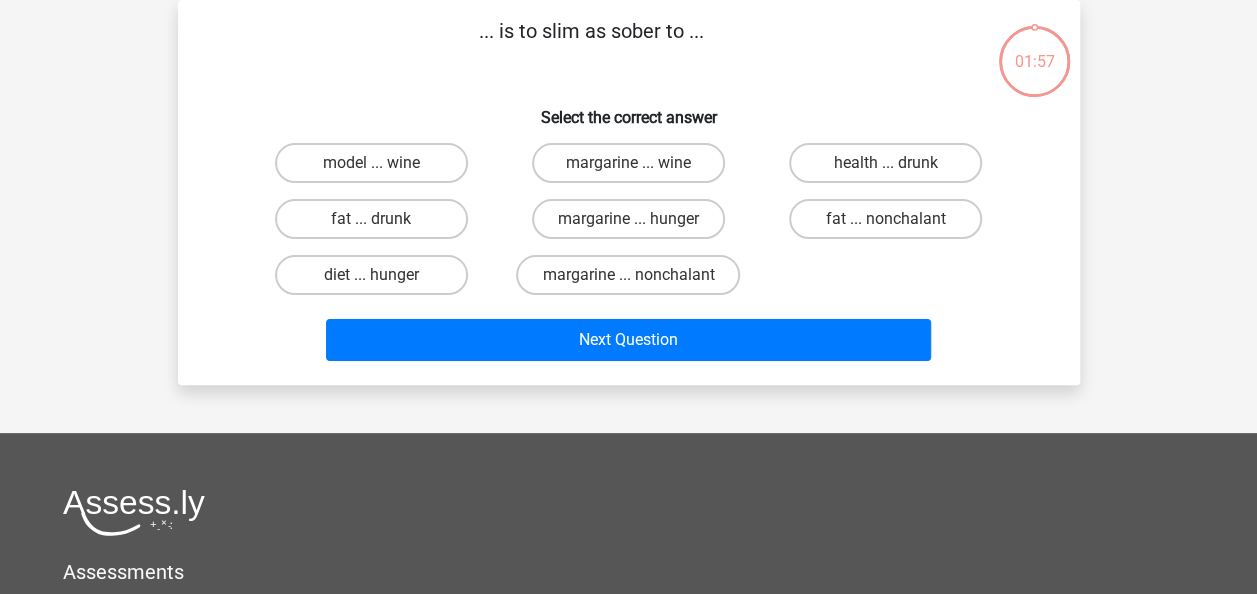 scroll, scrollTop: 0, scrollLeft: 0, axis: both 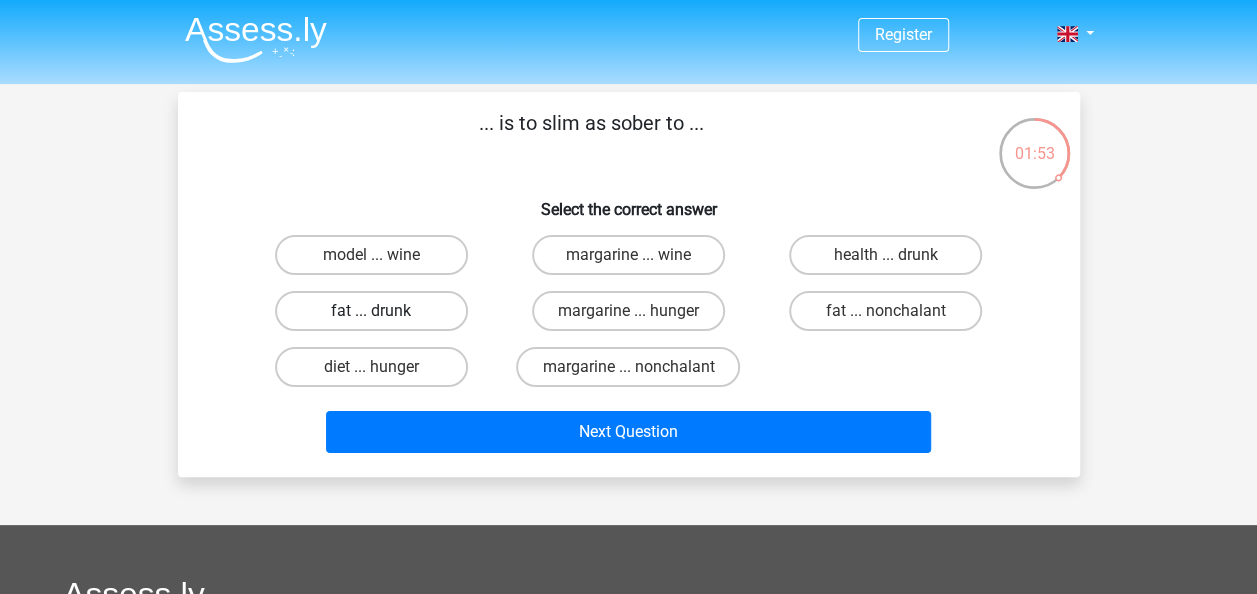click on "fat ... drunk" at bounding box center (371, 311) 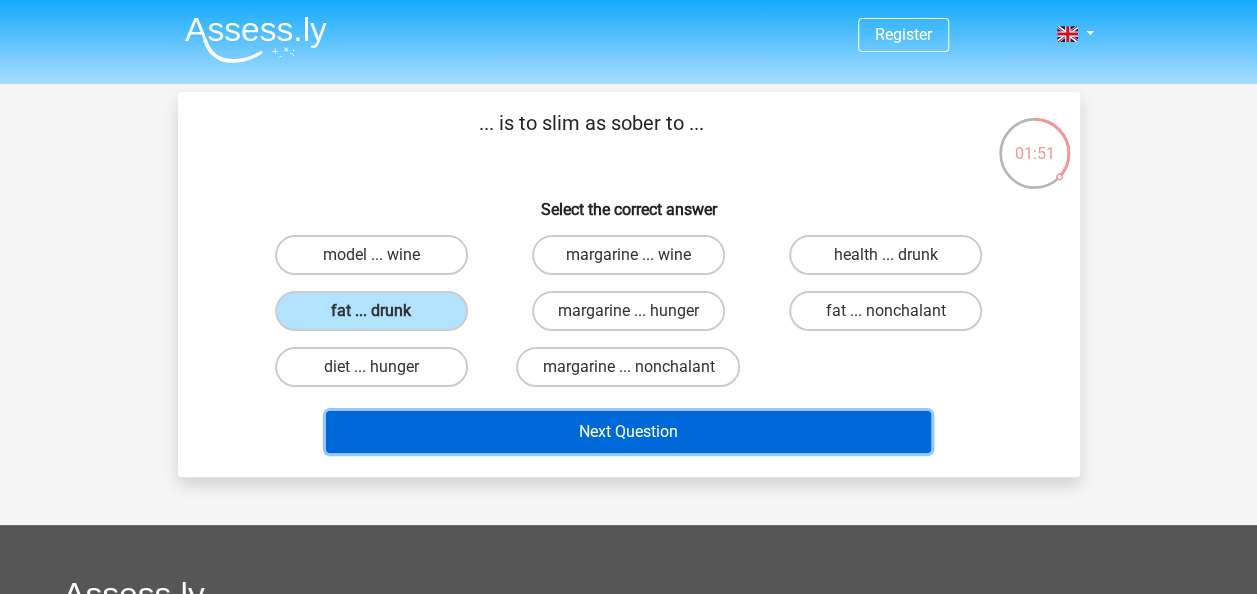 click on "Next Question" at bounding box center [628, 432] 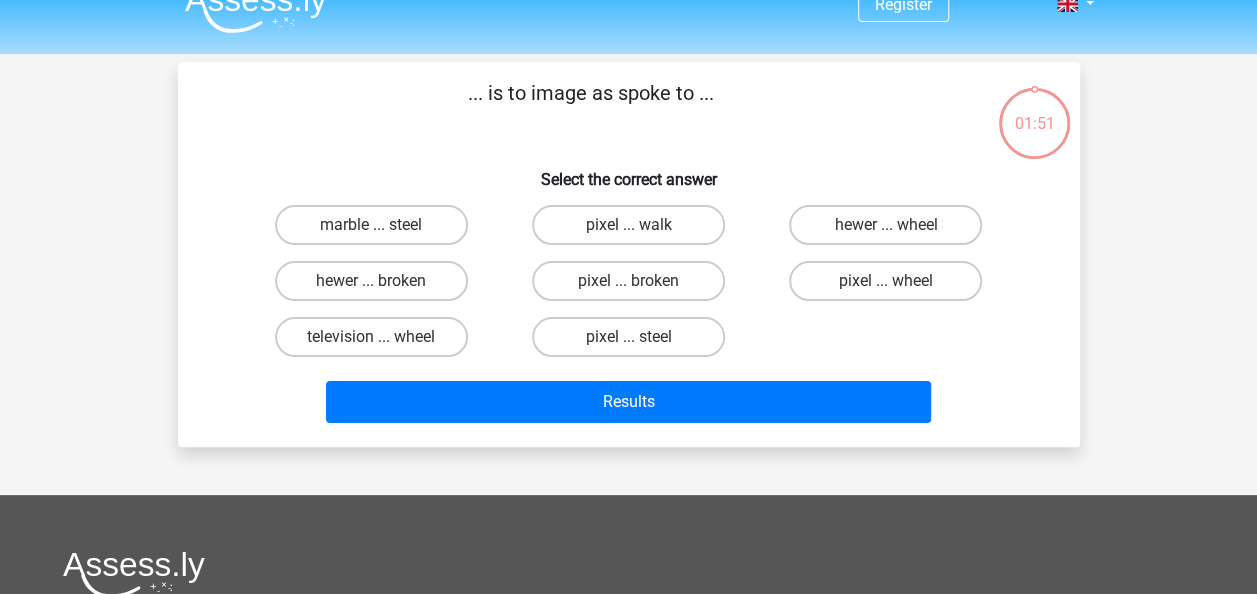 scroll, scrollTop: 0, scrollLeft: 0, axis: both 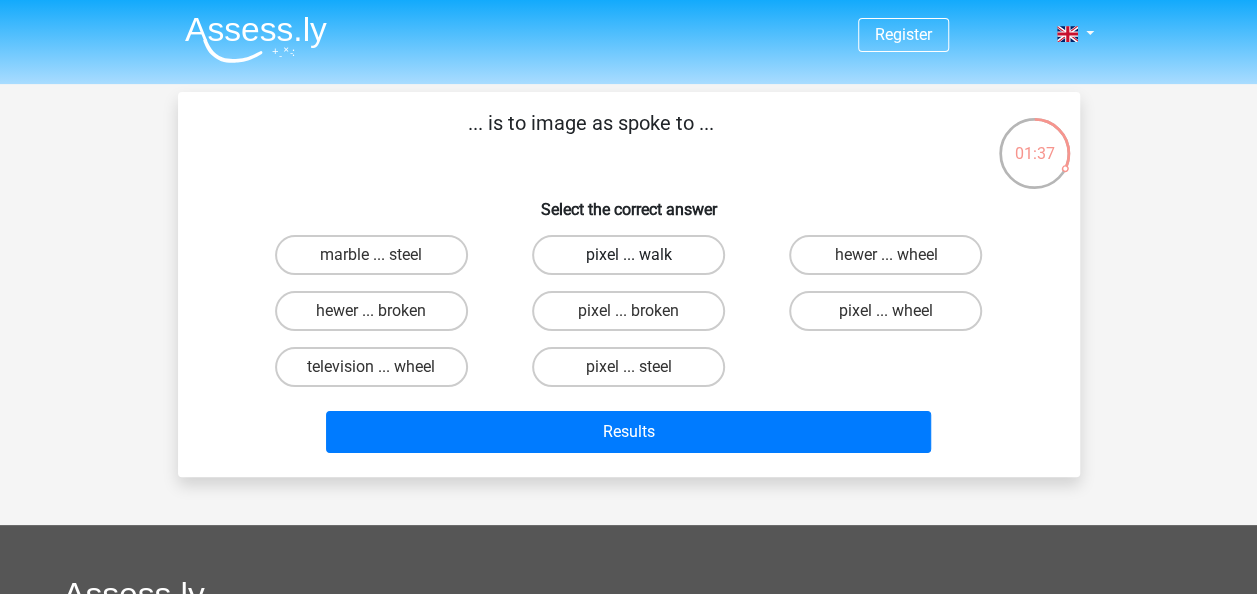 click on "pixel ... walk" at bounding box center (628, 255) 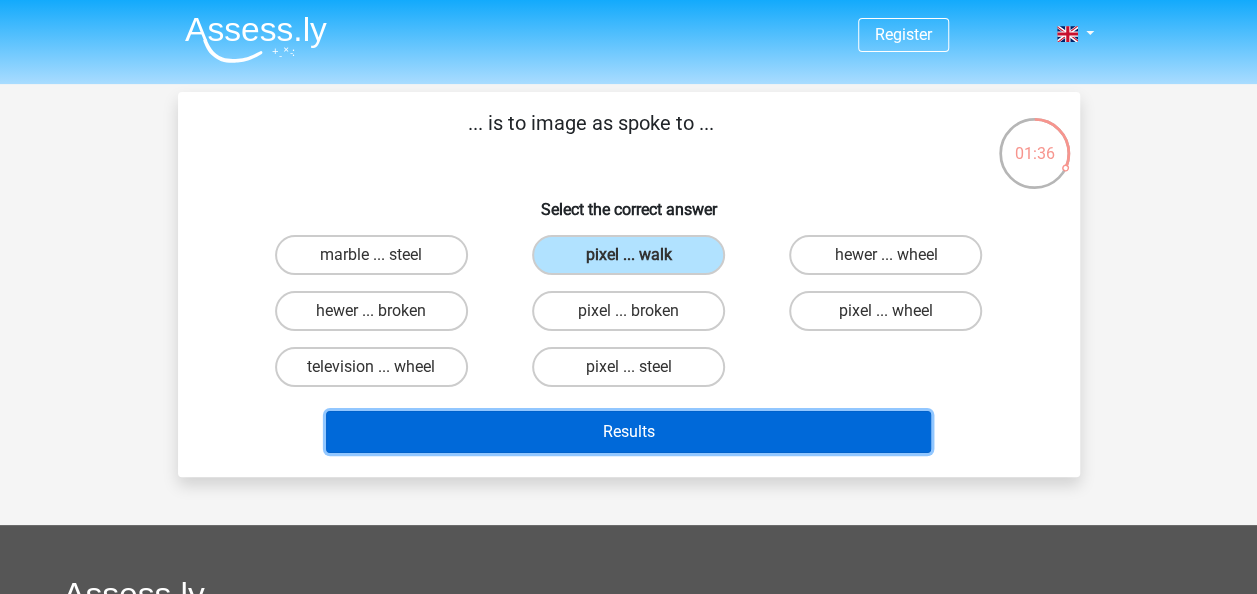 click on "Results" at bounding box center (628, 432) 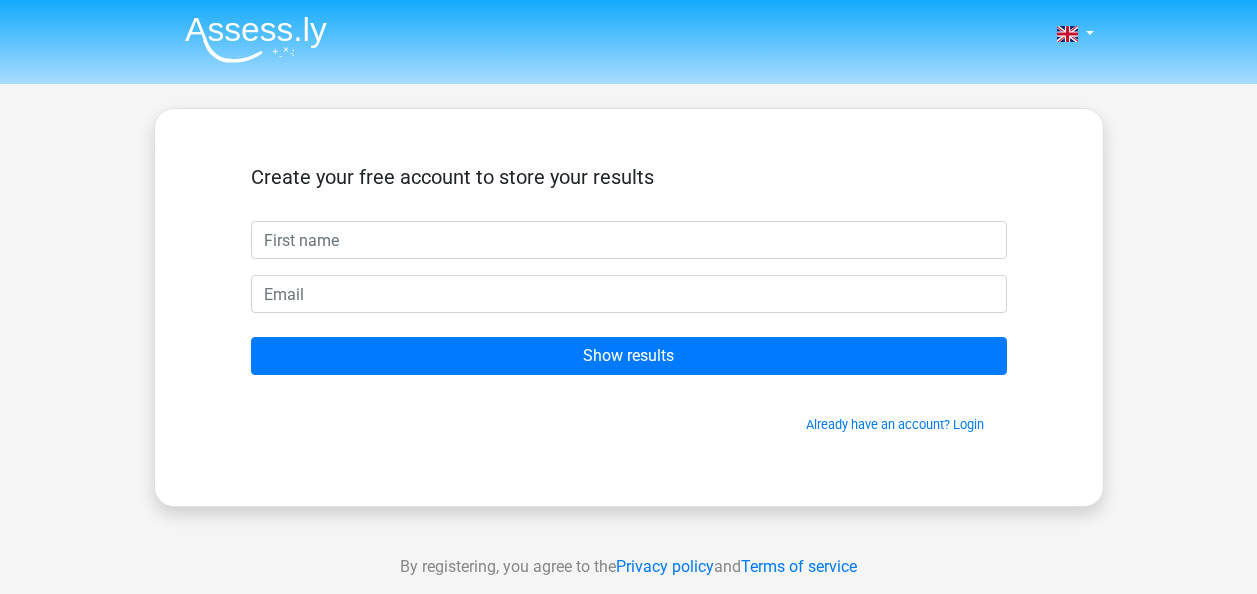 scroll, scrollTop: 0, scrollLeft: 0, axis: both 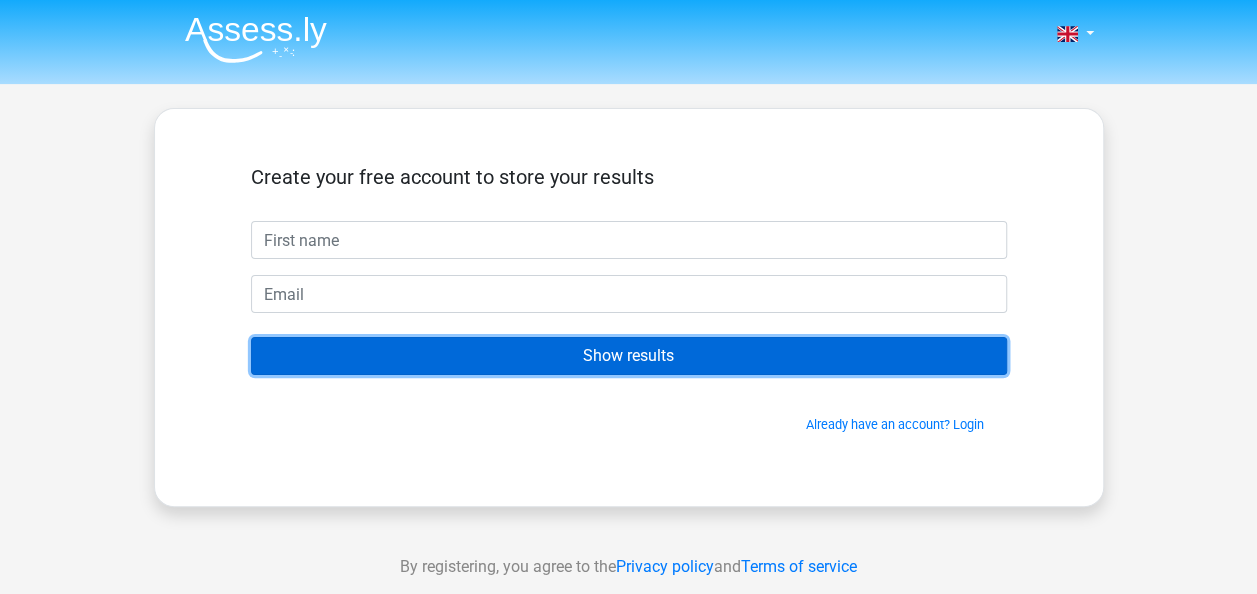 click on "Show results" at bounding box center (629, 356) 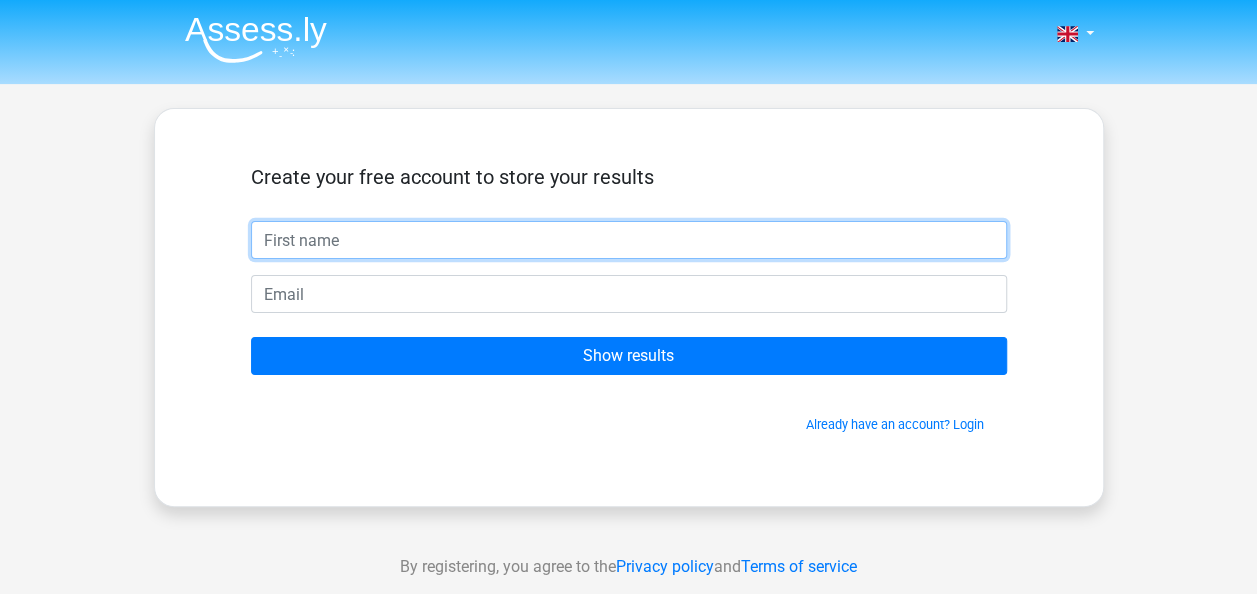 click at bounding box center [629, 240] 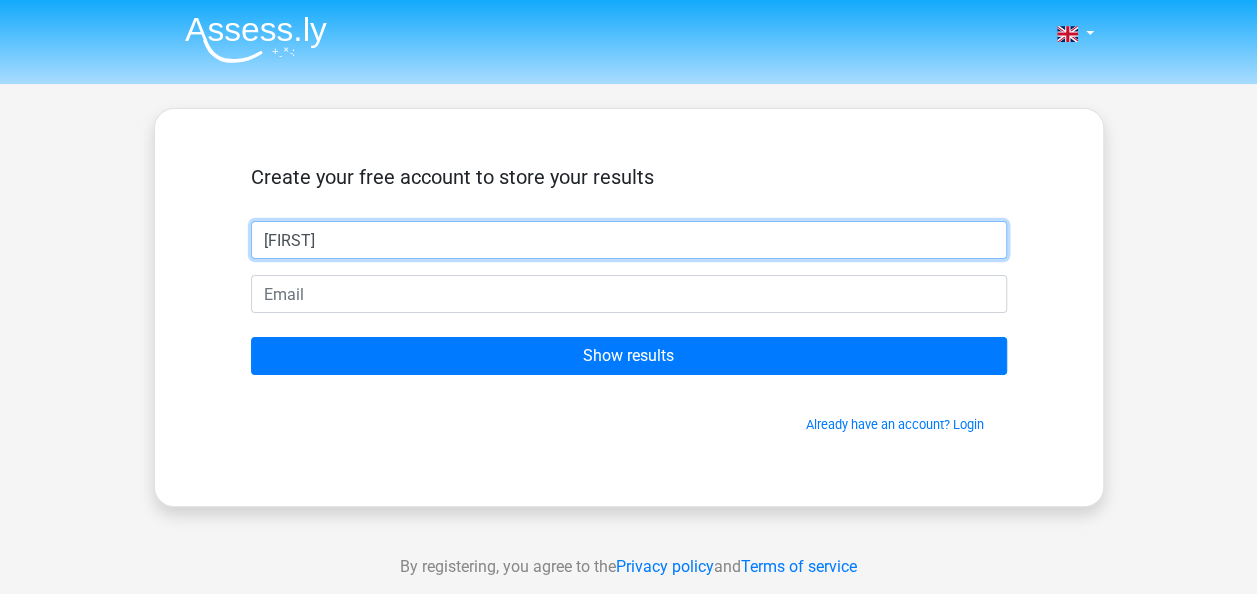 type on "louisse" 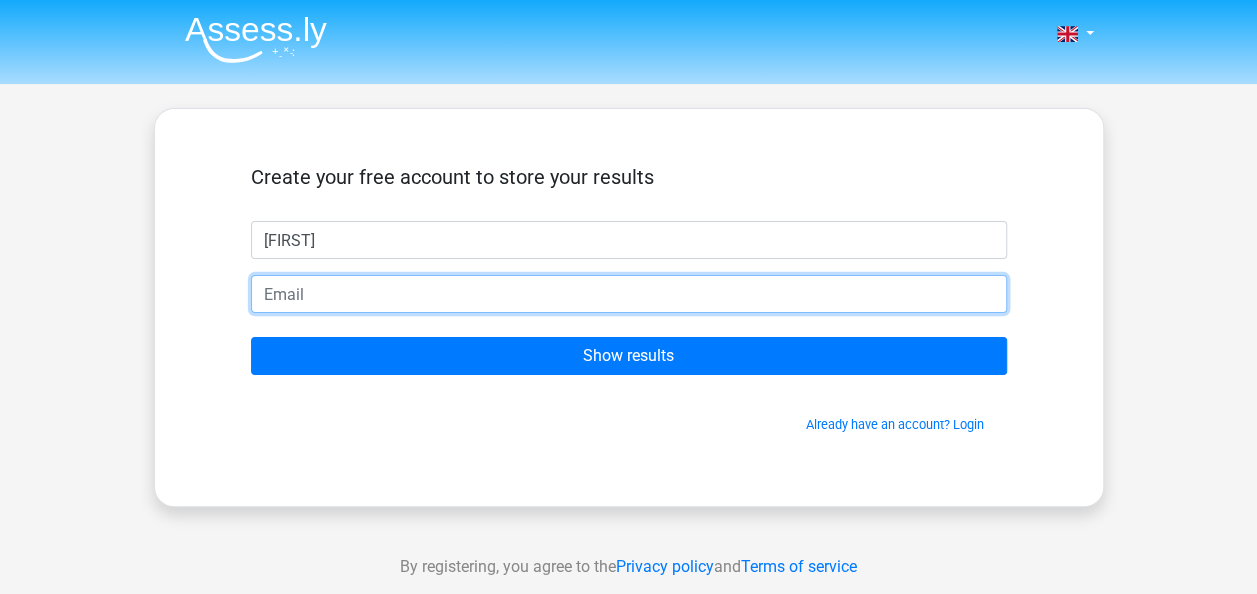 click at bounding box center [629, 294] 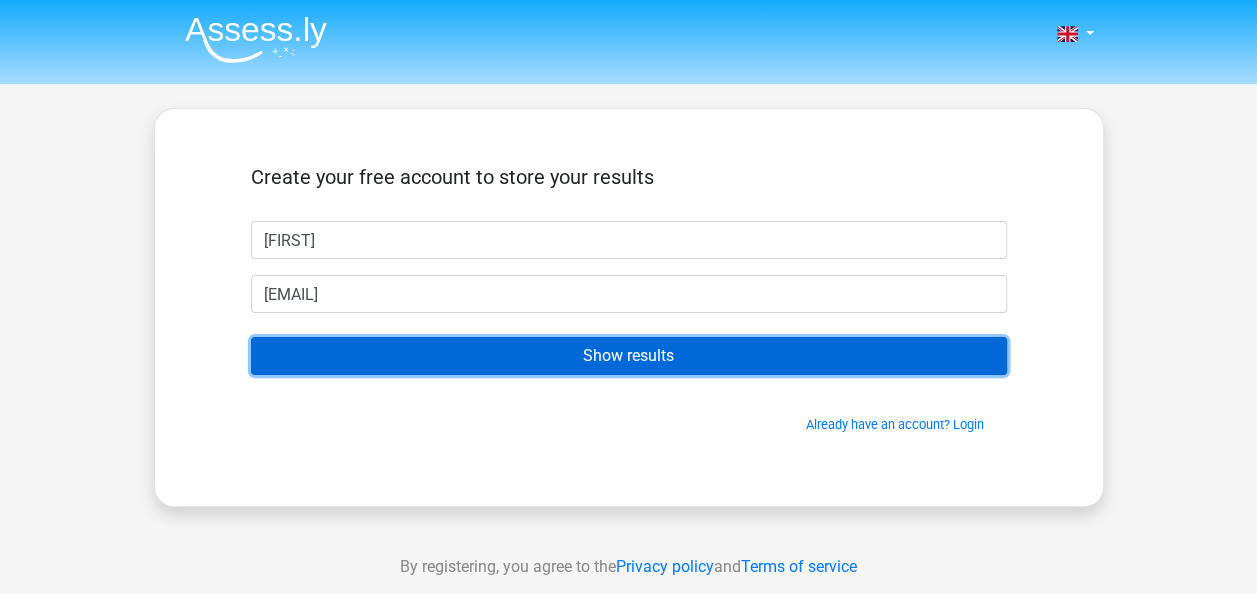 click on "Show results" at bounding box center [629, 356] 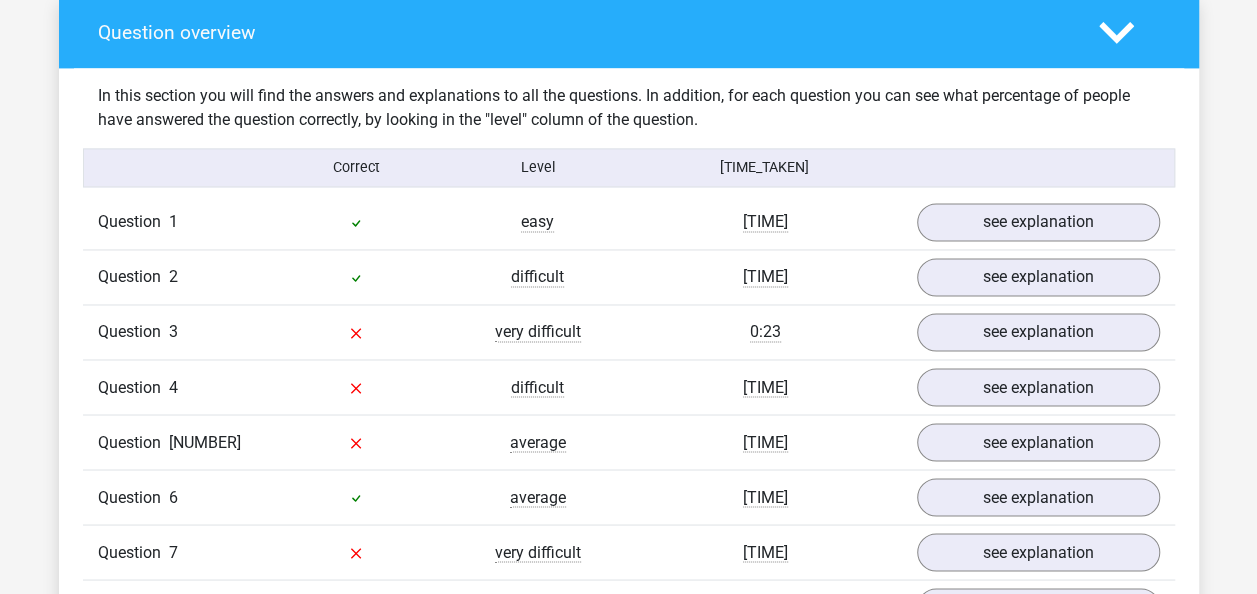 scroll, scrollTop: 1600, scrollLeft: 0, axis: vertical 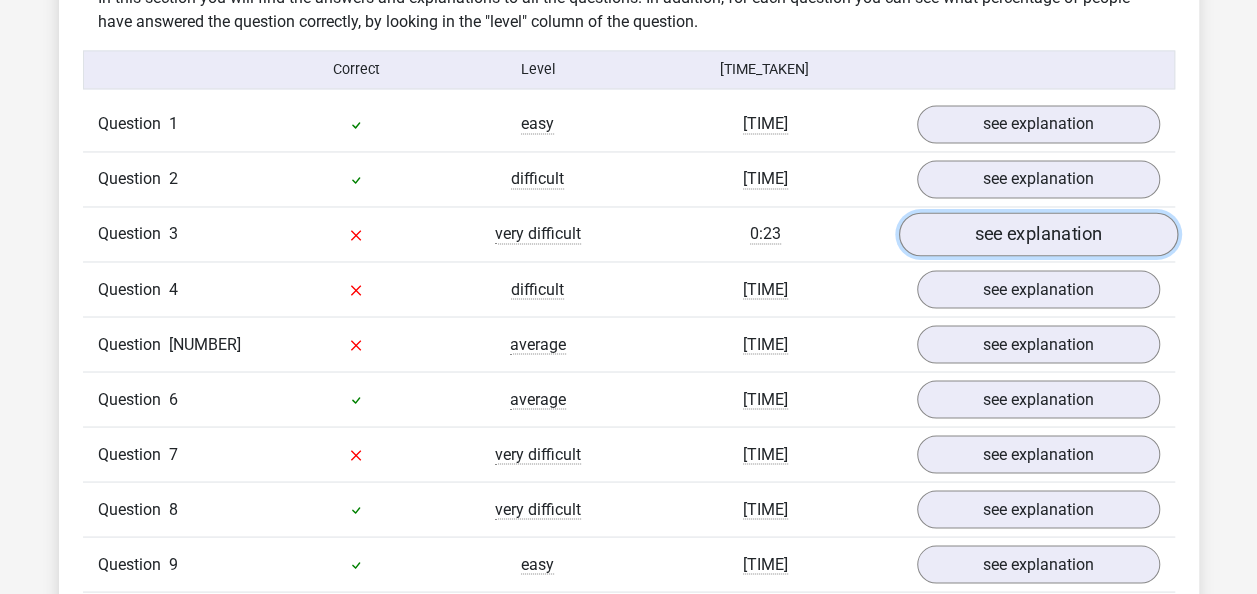 click on "see explanation" at bounding box center (1037, 235) 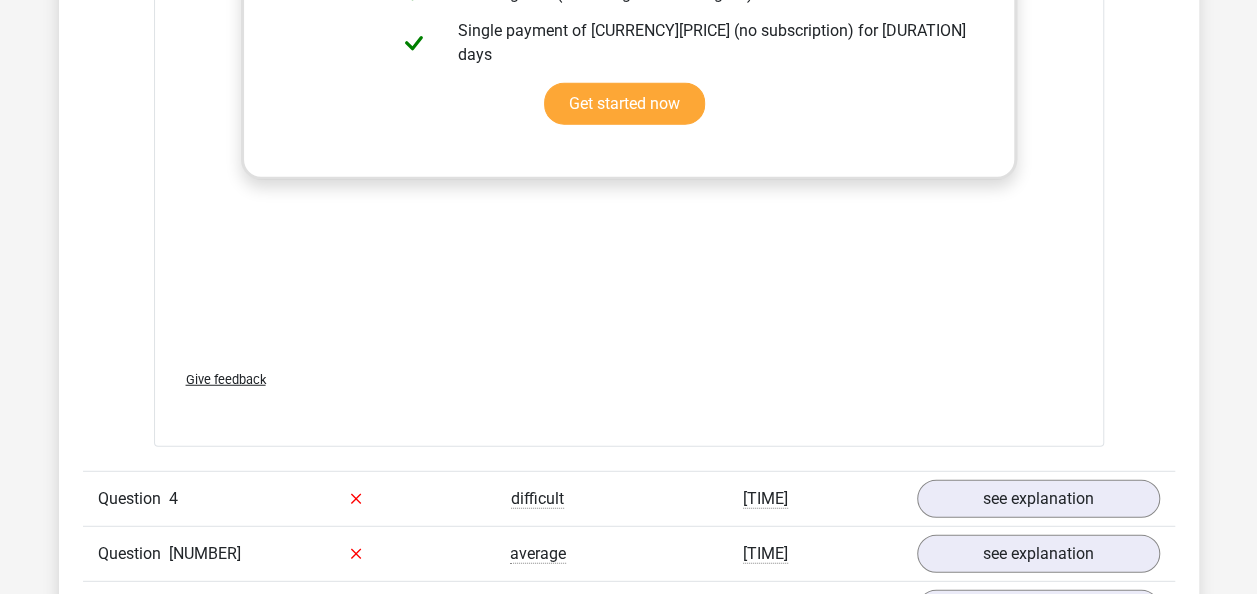 scroll, scrollTop: 2700, scrollLeft: 0, axis: vertical 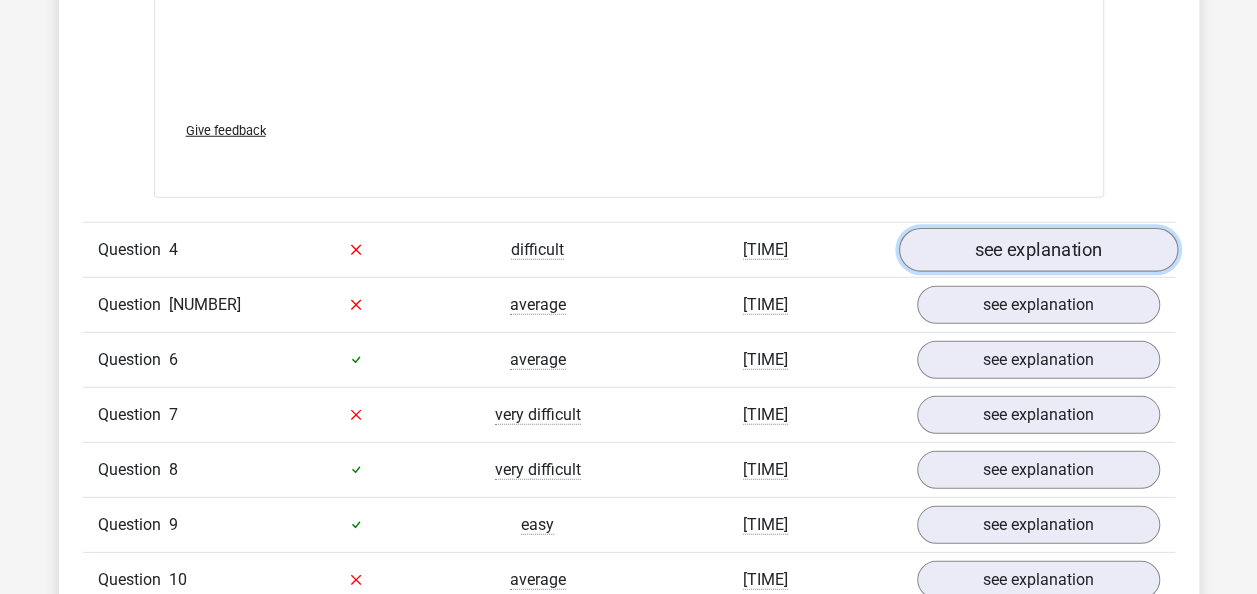 click on "see explanation" at bounding box center [1037, 250] 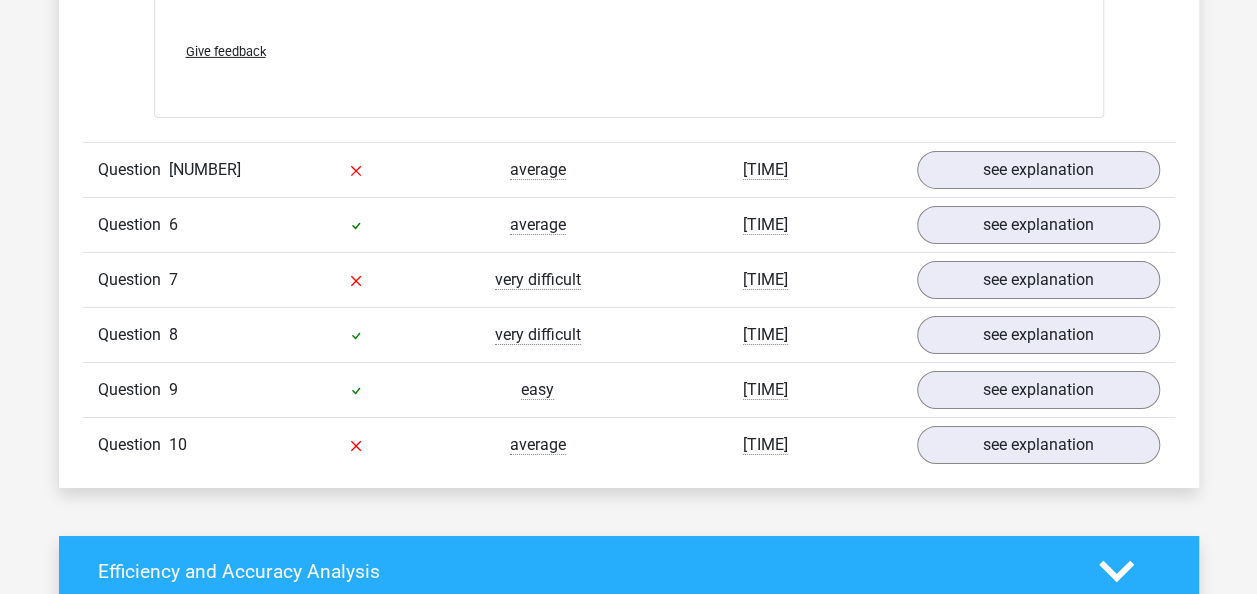scroll, scrollTop: 3200, scrollLeft: 0, axis: vertical 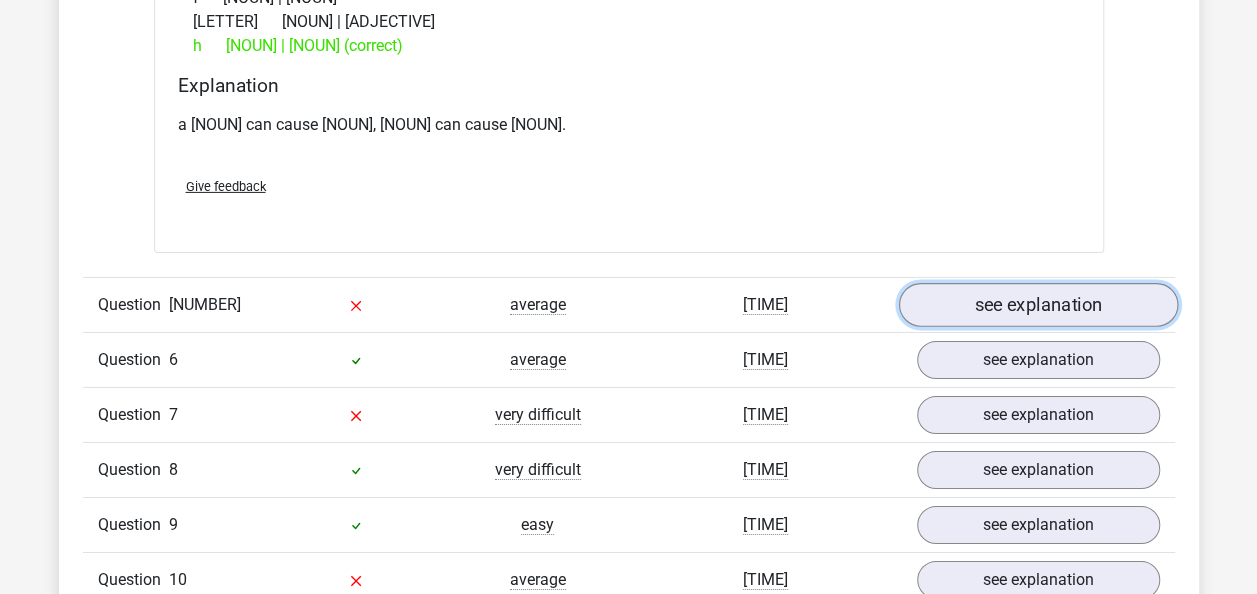 click on "see explanation" at bounding box center (1037, 305) 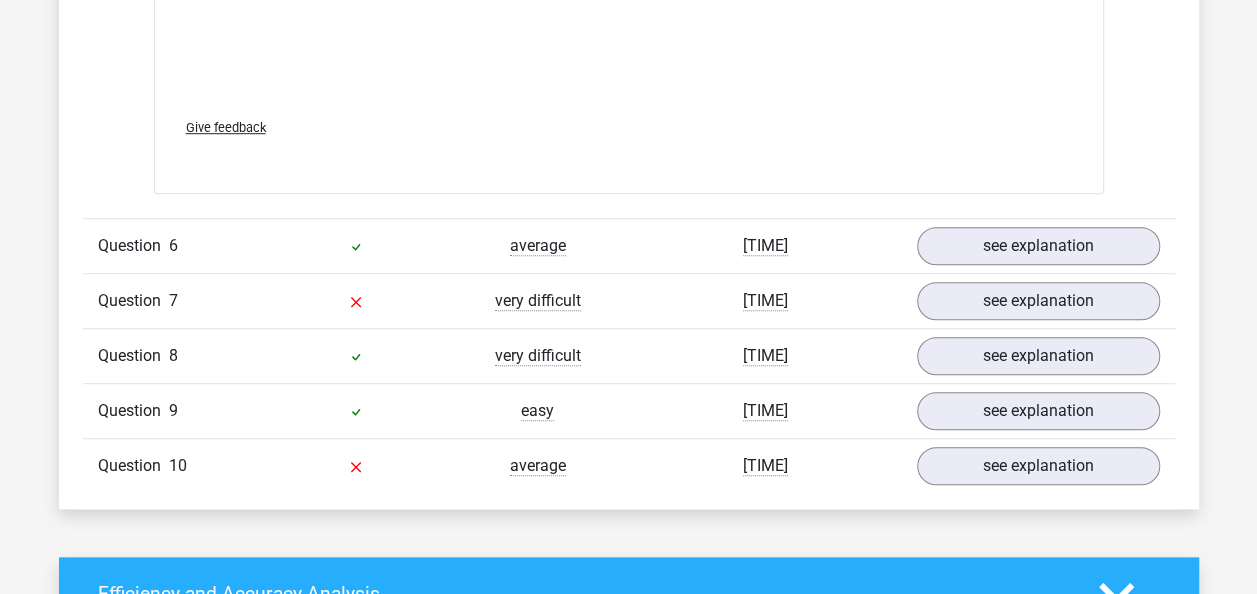 scroll, scrollTop: 4400, scrollLeft: 0, axis: vertical 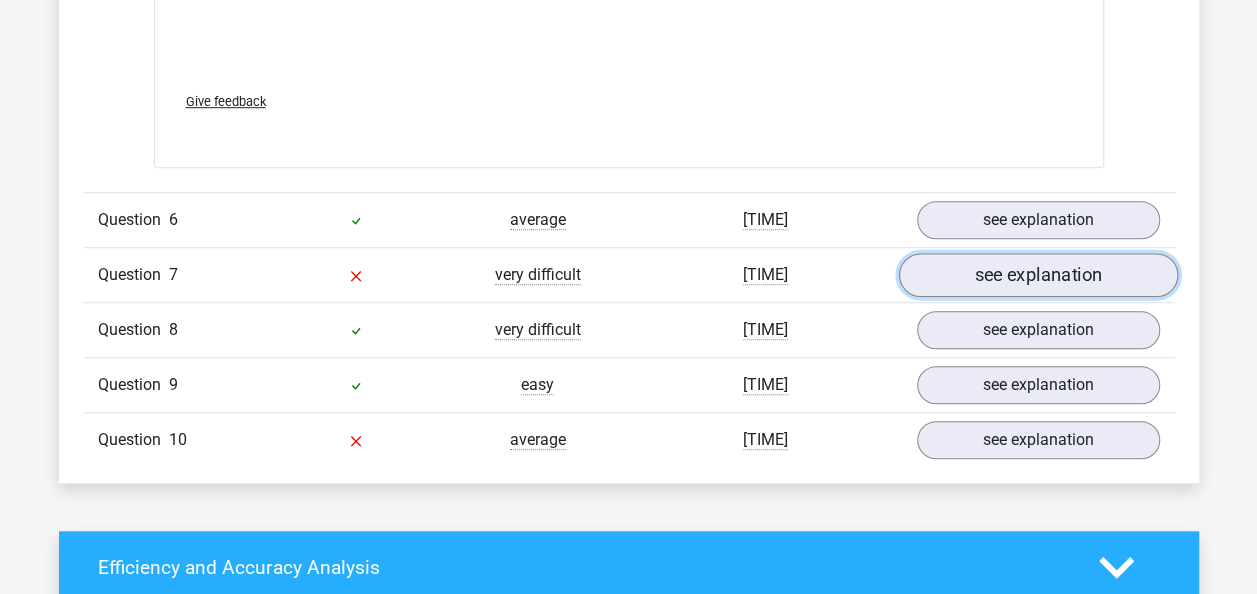 click on "see explanation" at bounding box center (1037, 275) 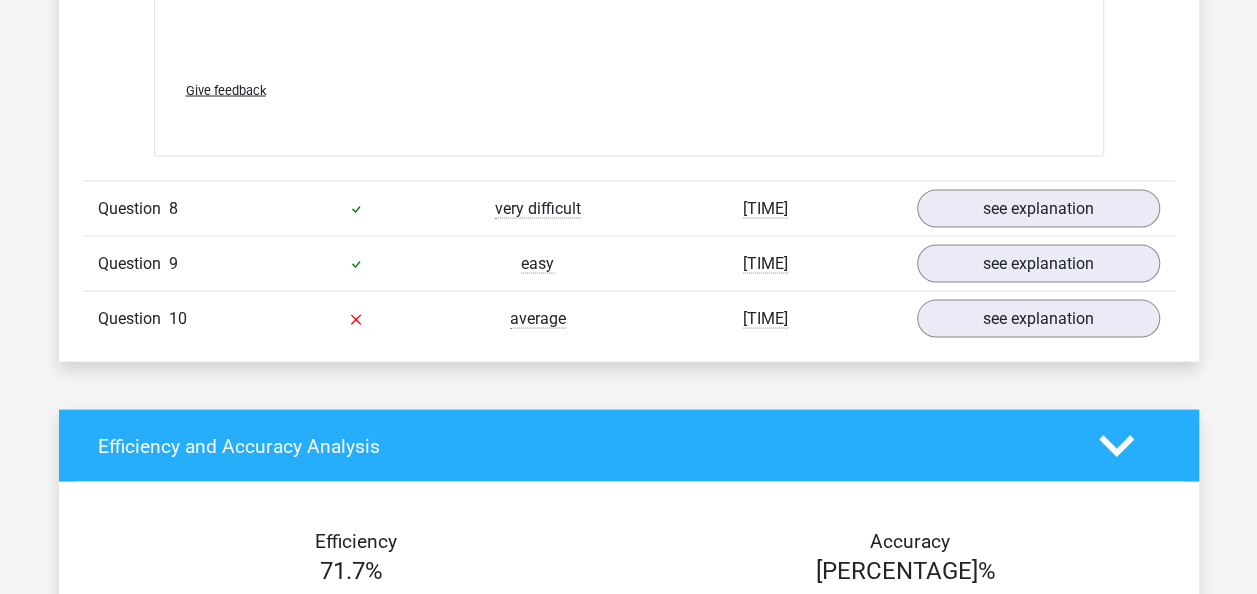 scroll, scrollTop: 5600, scrollLeft: 0, axis: vertical 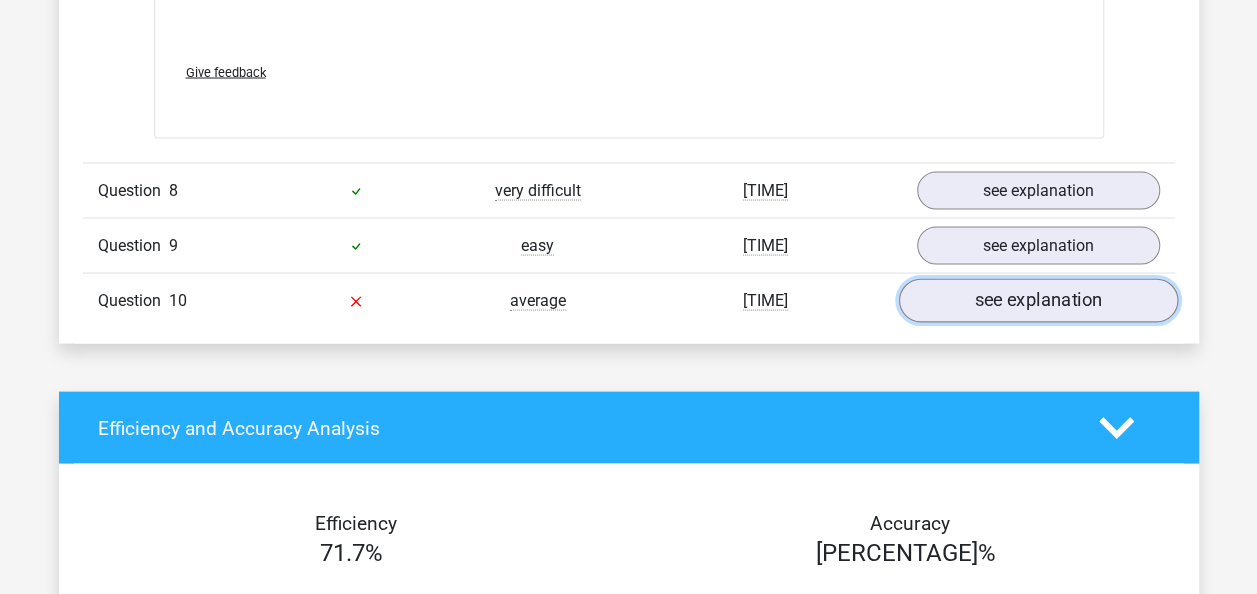 click on "see explanation" at bounding box center (1037, 300) 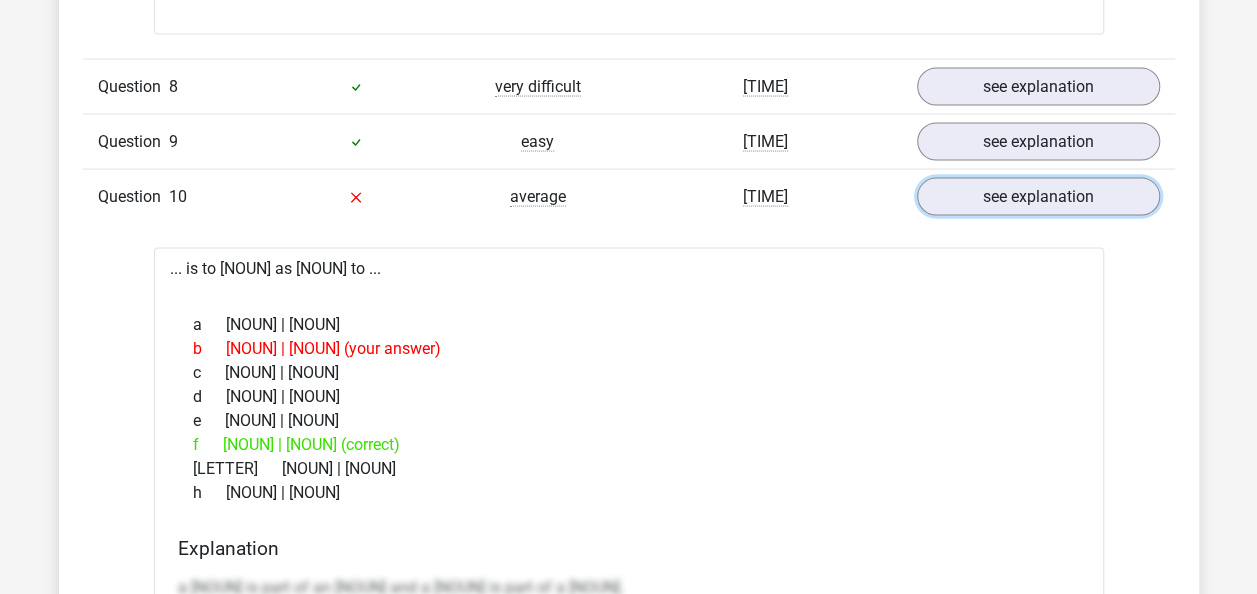 scroll, scrollTop: 5800, scrollLeft: 0, axis: vertical 